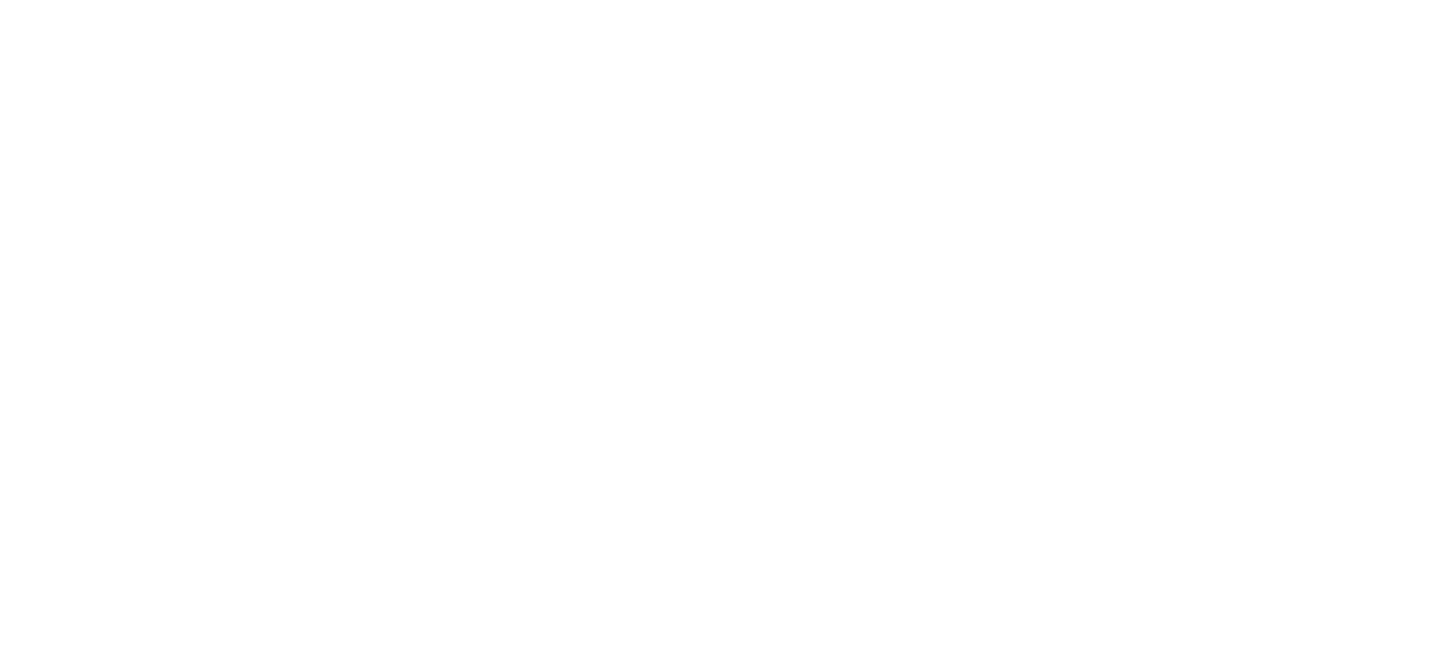 scroll, scrollTop: 0, scrollLeft: 0, axis: both 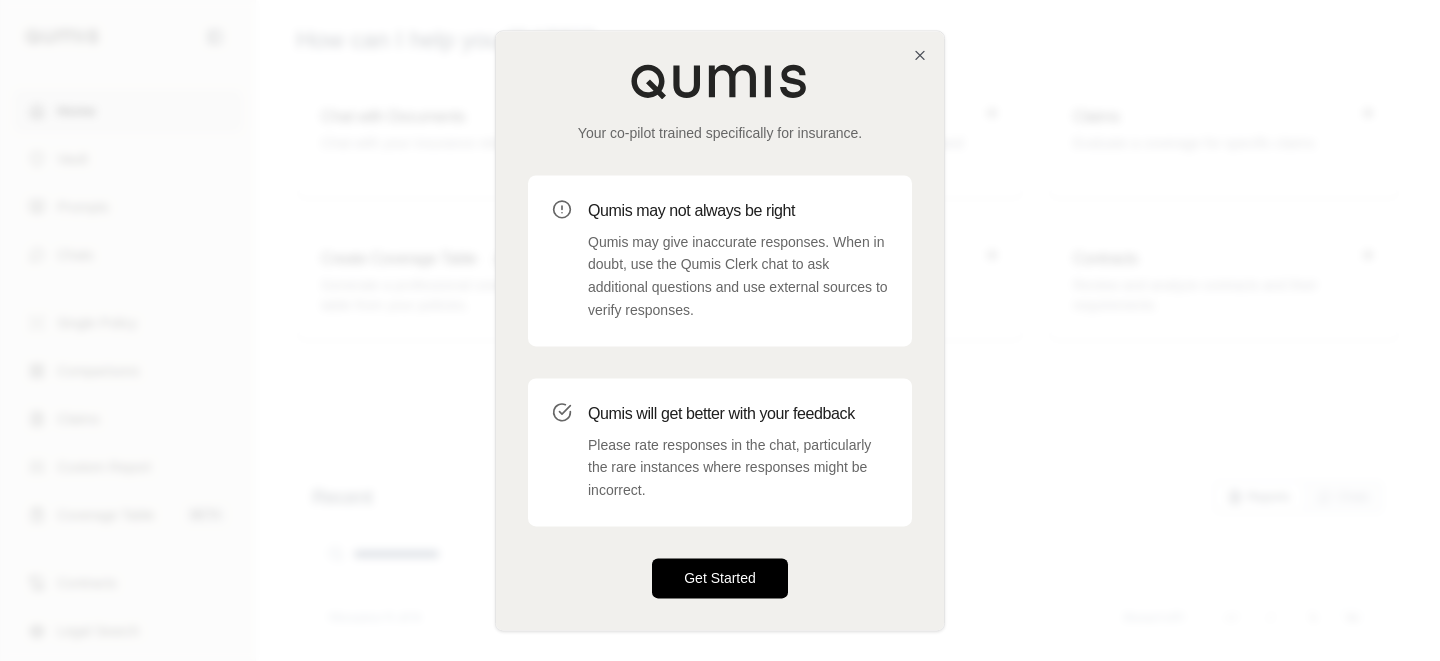 drag, startPoint x: 0, startPoint y: 0, endPoint x: 720, endPoint y: 591, distance: 931.49396 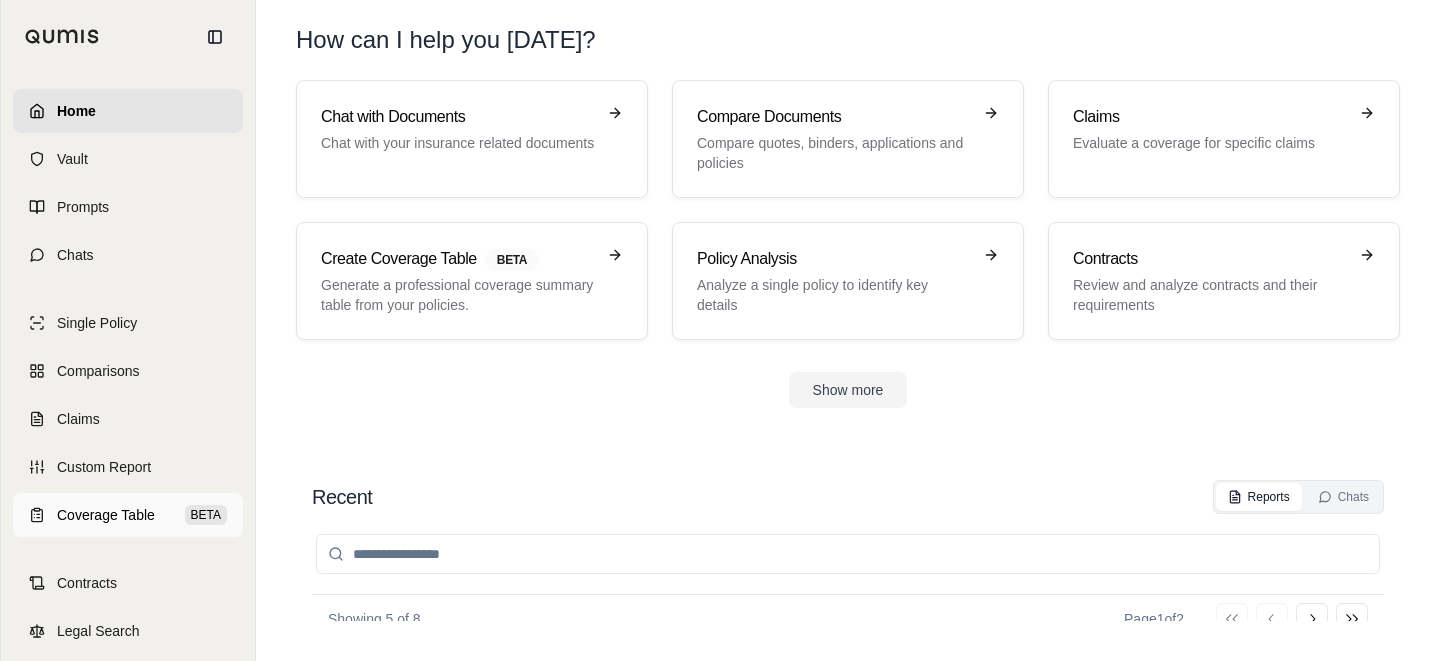 drag, startPoint x: 720, startPoint y: 591, endPoint x: 126, endPoint y: 516, distance: 598.7161 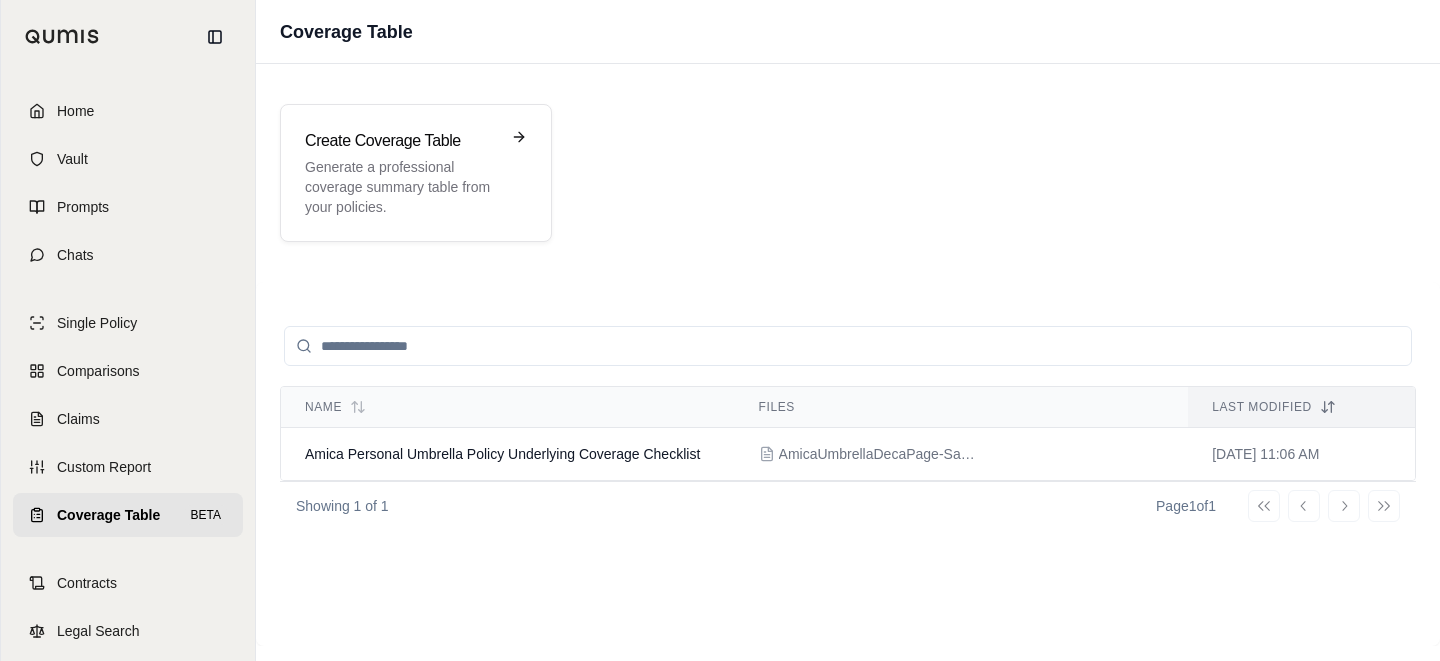 drag, startPoint x: 126, startPoint y: 516, endPoint x: 113, endPoint y: 519, distance: 13.341664 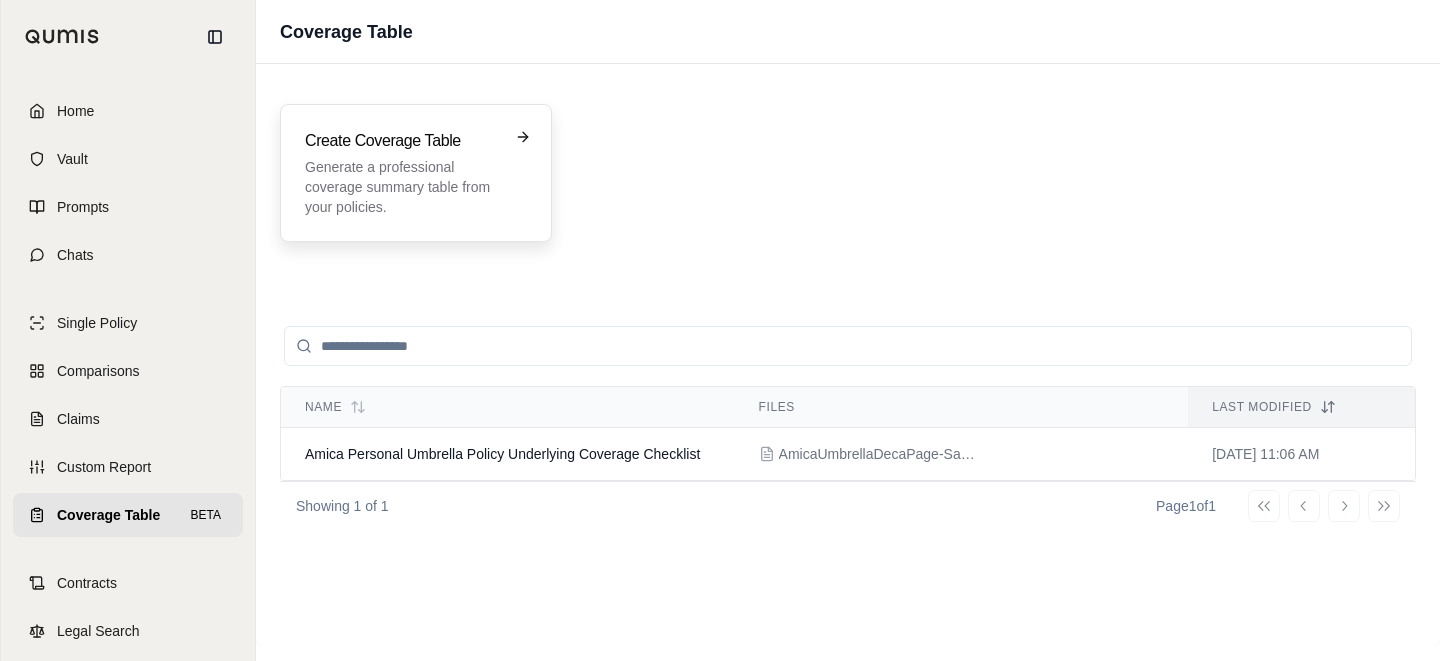 drag, startPoint x: 113, startPoint y: 519, endPoint x: 488, endPoint y: 207, distance: 487.82068 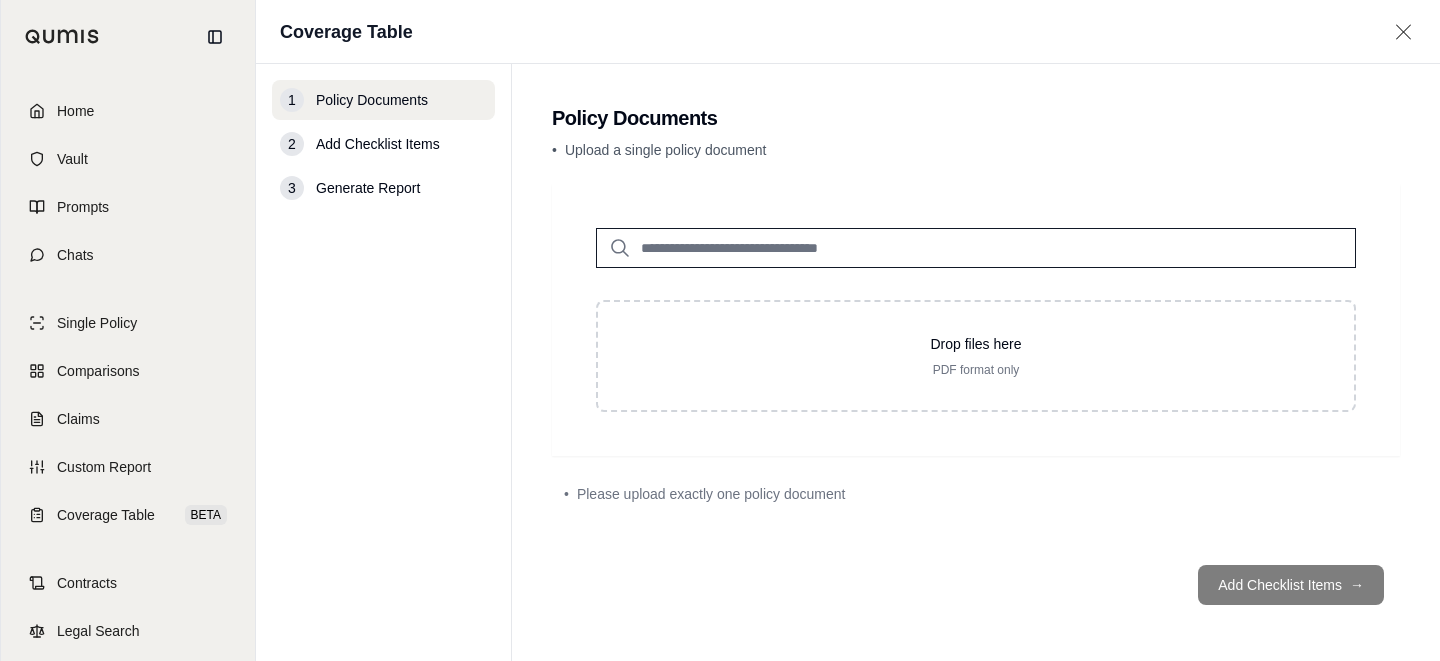 drag, startPoint x: 488, startPoint y: 207, endPoint x: 785, endPoint y: 249, distance: 299.955 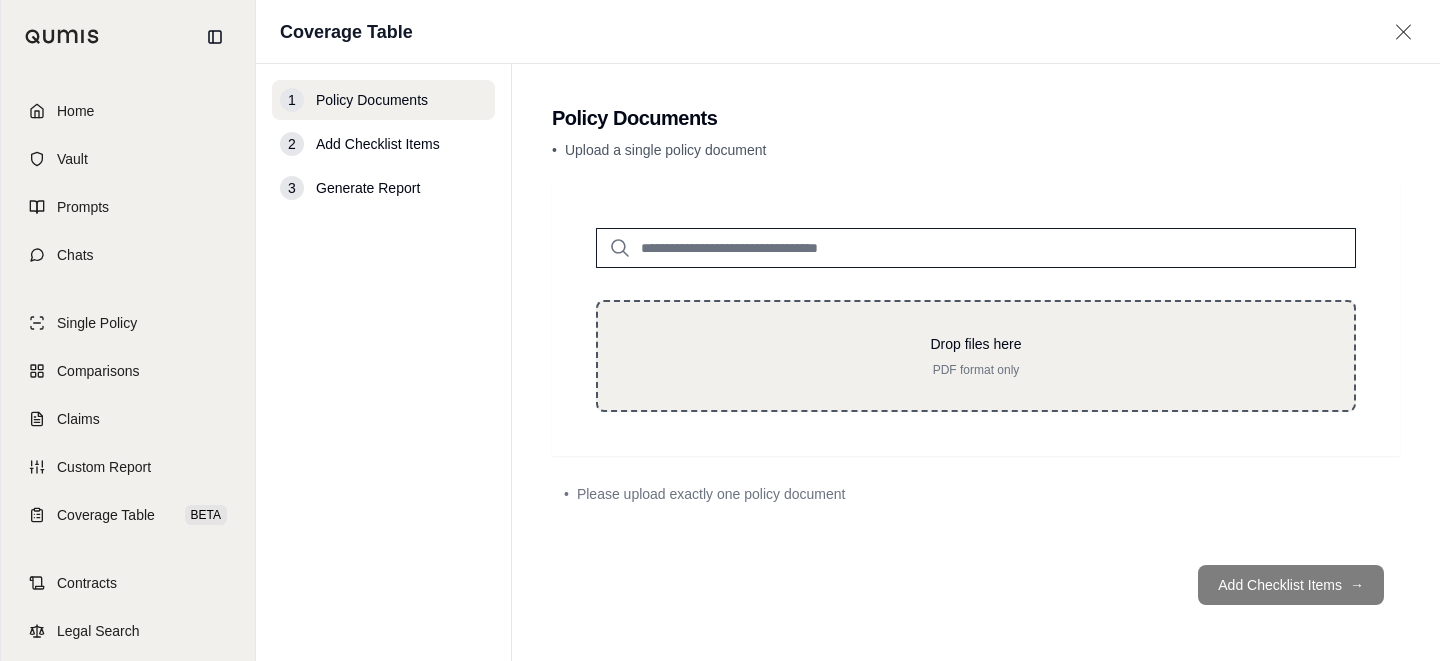 drag, startPoint x: 863, startPoint y: 145, endPoint x: 835, endPoint y: 385, distance: 241.6278 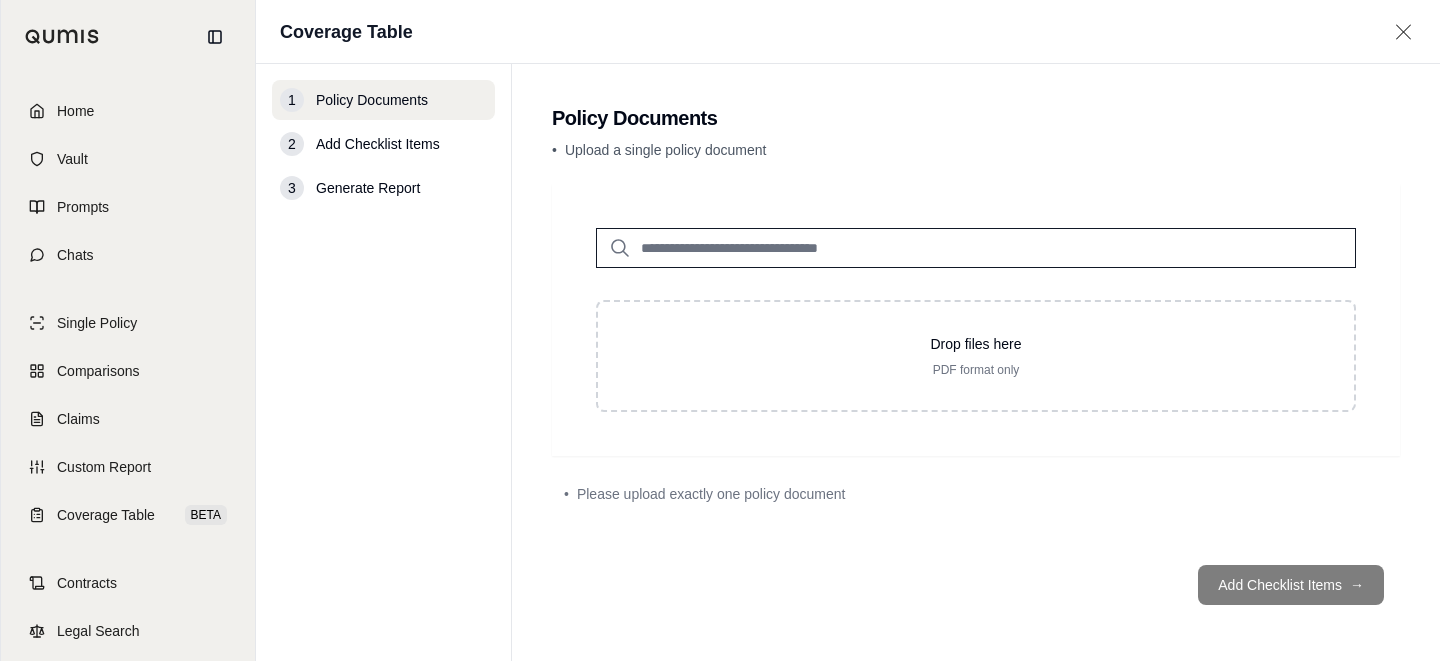 click at bounding box center [976, 248] 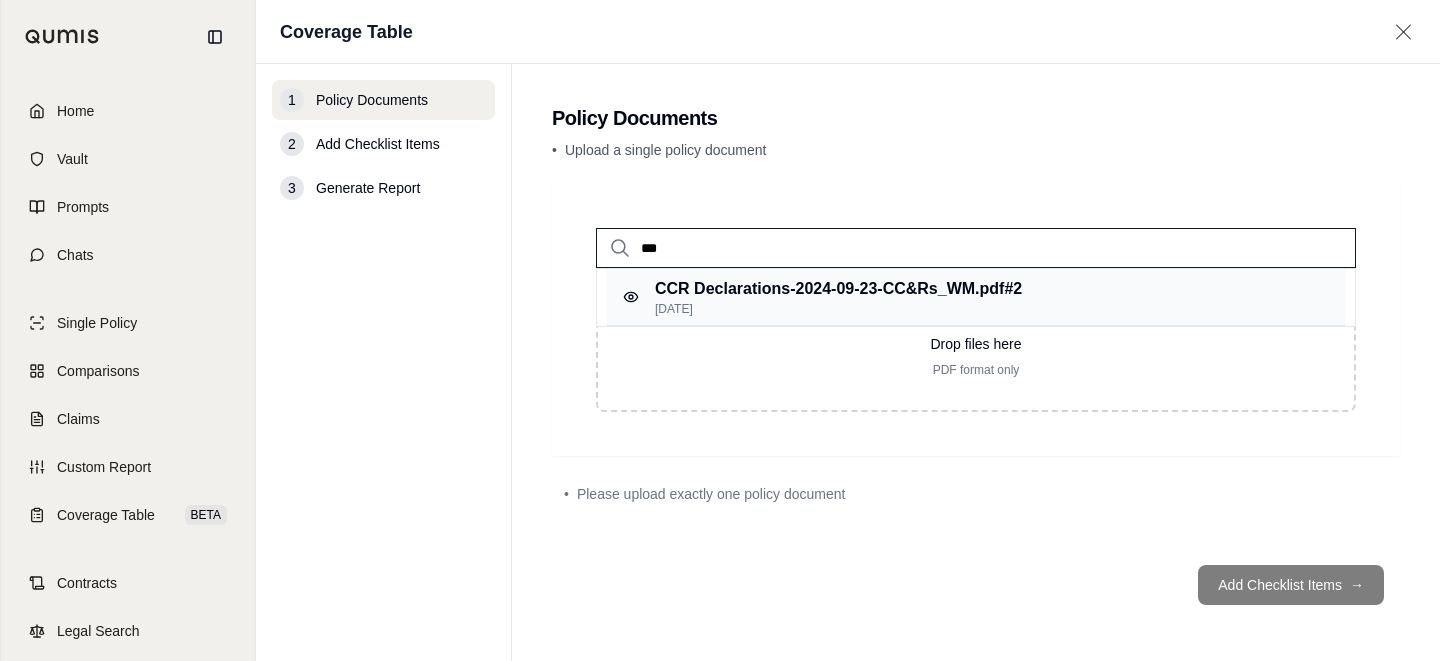 type on "***" 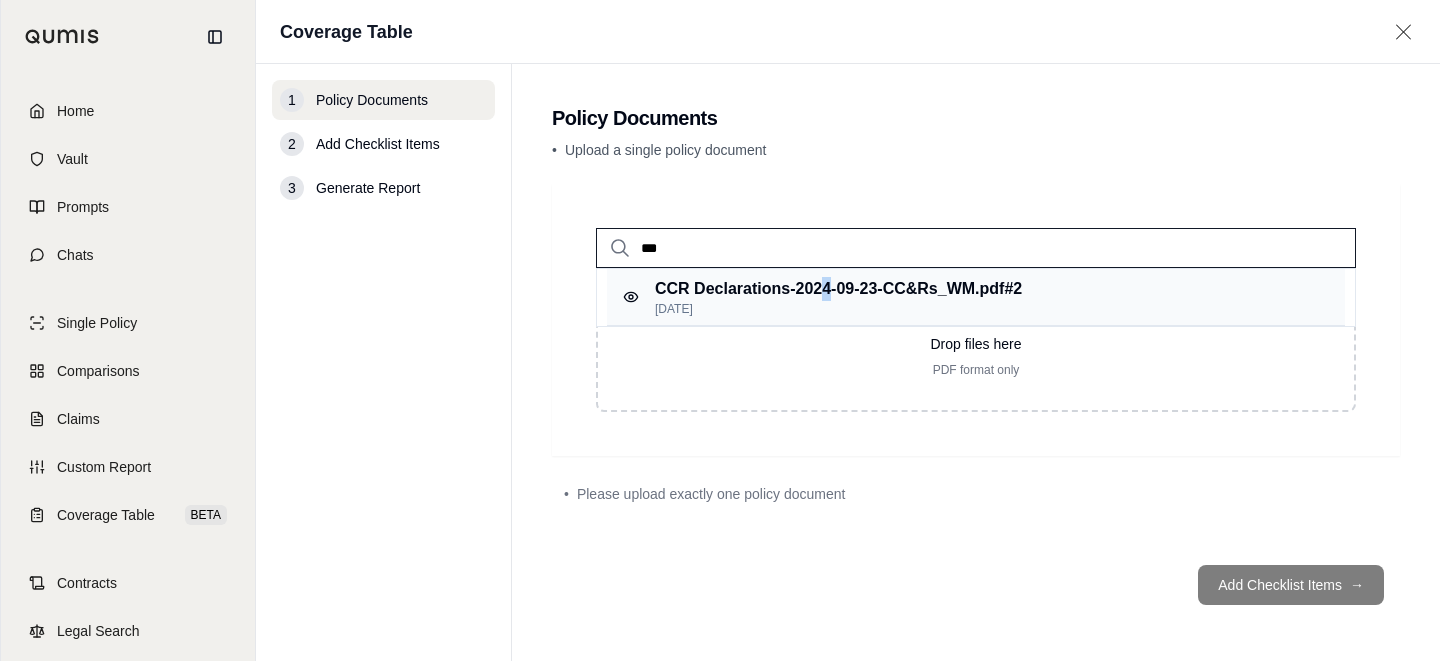 click on "CCR Declarations-2024-09-23-CC&Rs_WM.pdf  #2" at bounding box center (838, 289) 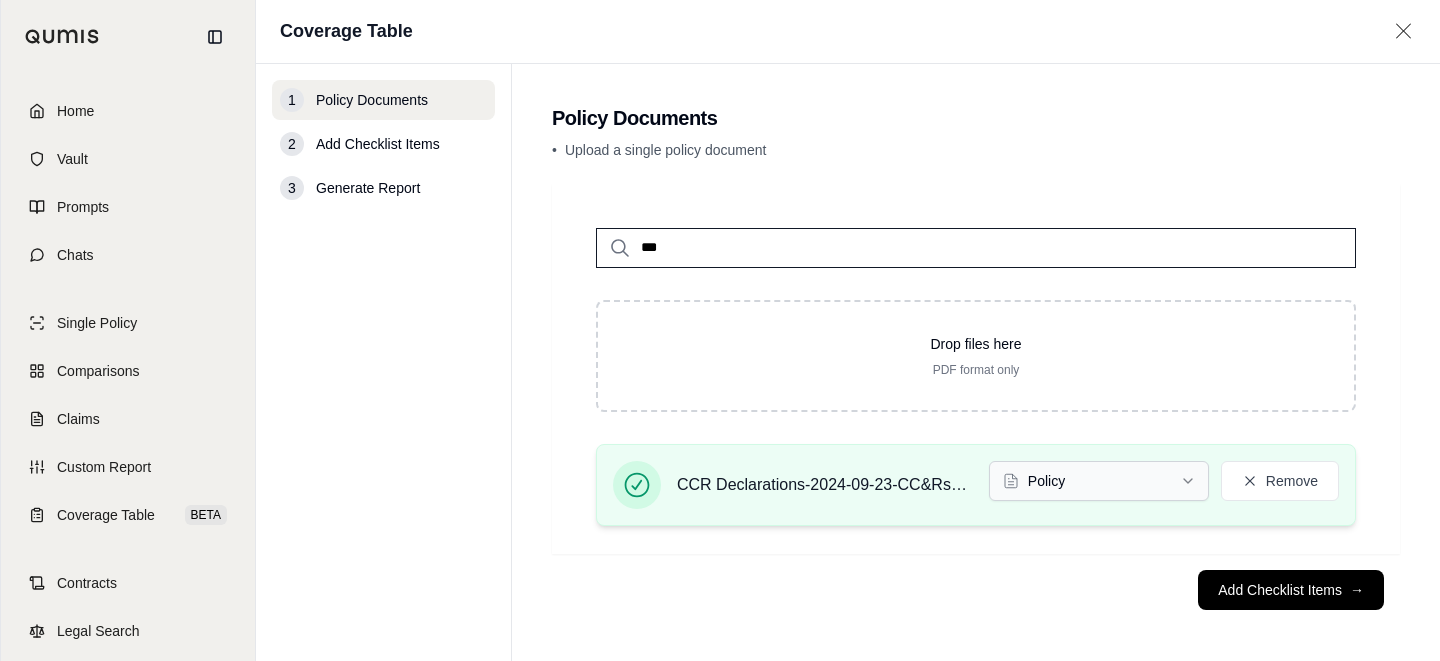 click on "Home Vault Prompts Chats Single Policy Comparisons Claims Custom Report Coverage Table BETA Contracts Legal Search S [PERSON_NAME] Qumis Guest Coverage Table 1 Policy Documents 2 Add Checklist Items 3 Generate Report Policy Documents • Upload a single policy document *** Drop files here PDF format only CCR Declarations-2024-09-23-CC&Rs_WM.pdf Policy Remove Add Checklist Items →" at bounding box center (720, 330) 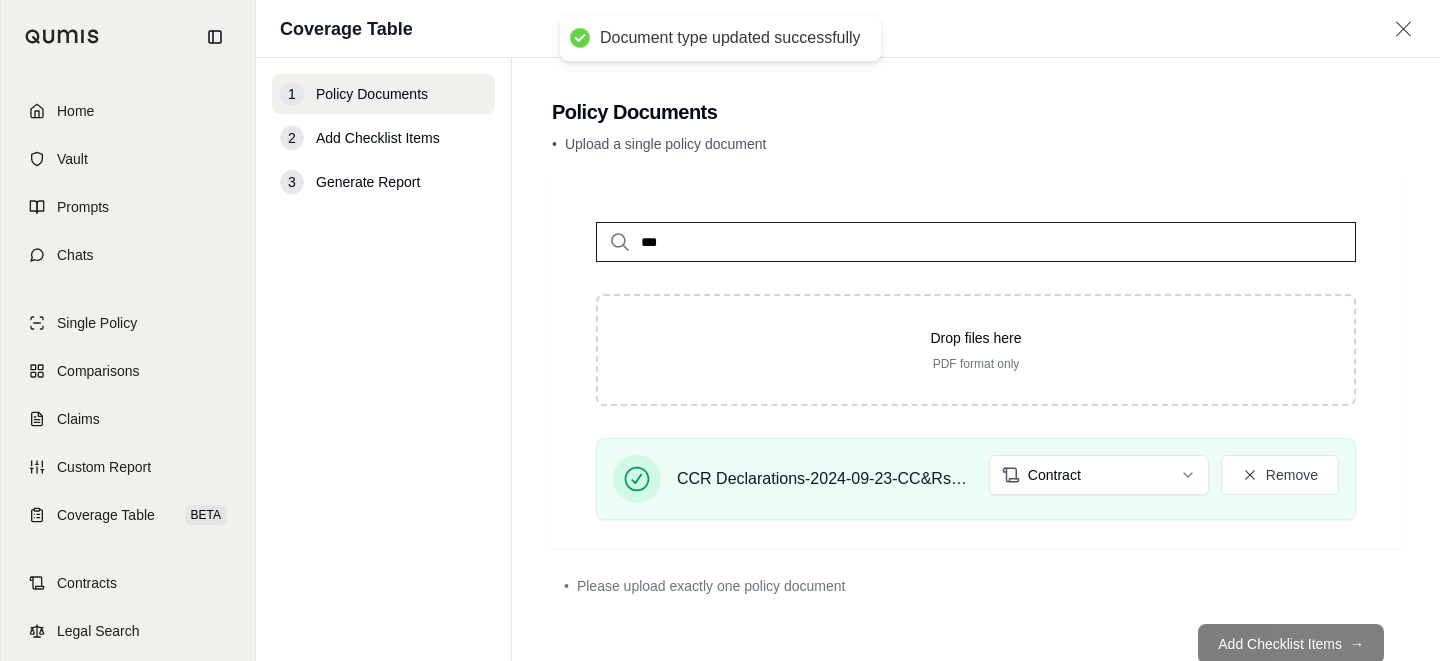 click on "• Please upload exactly one policy document" at bounding box center [976, 586] 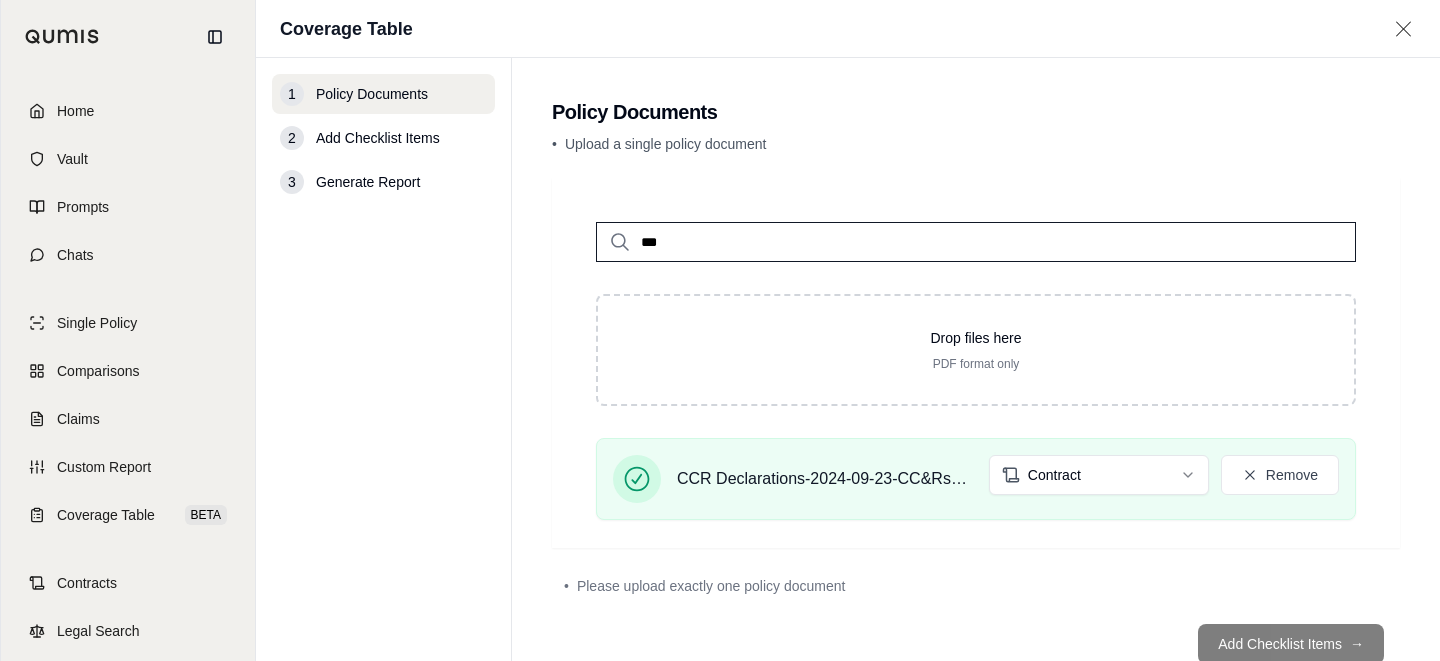 click on "• Please upload exactly one policy document" at bounding box center (976, 586) 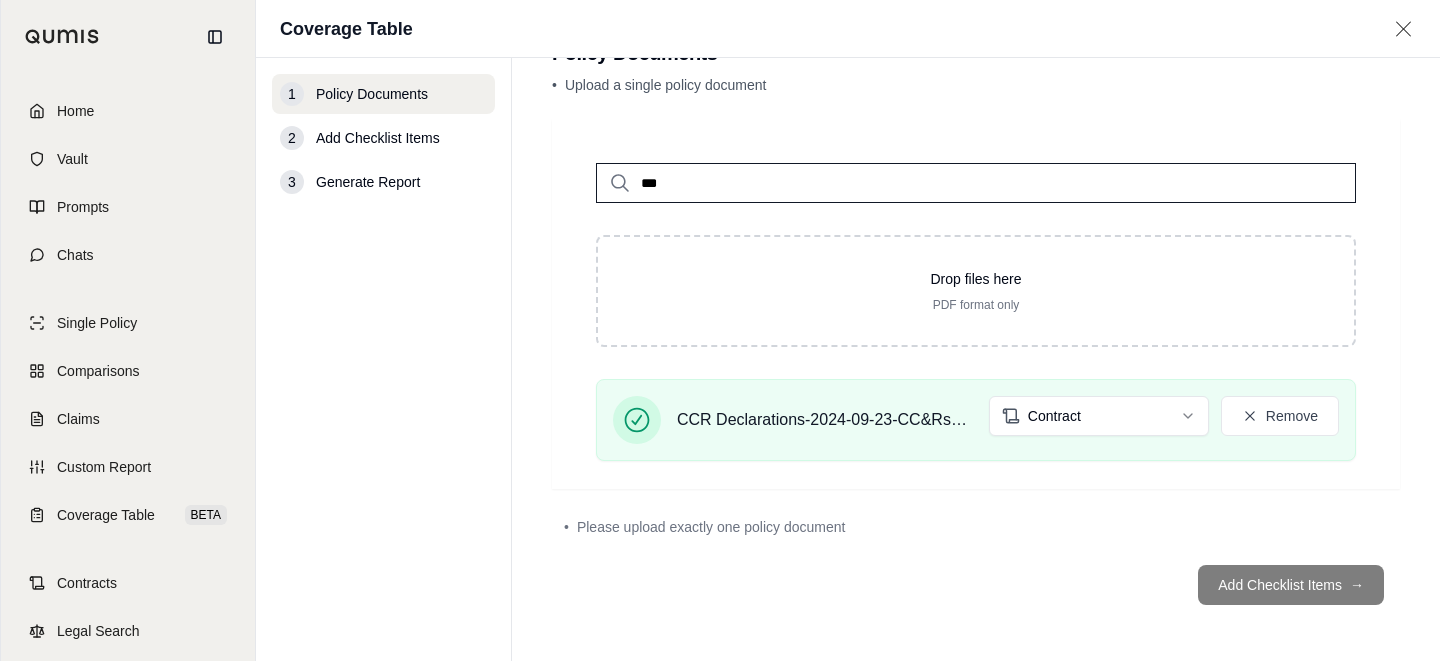 click on "Add Checklist Items →" at bounding box center [976, 585] 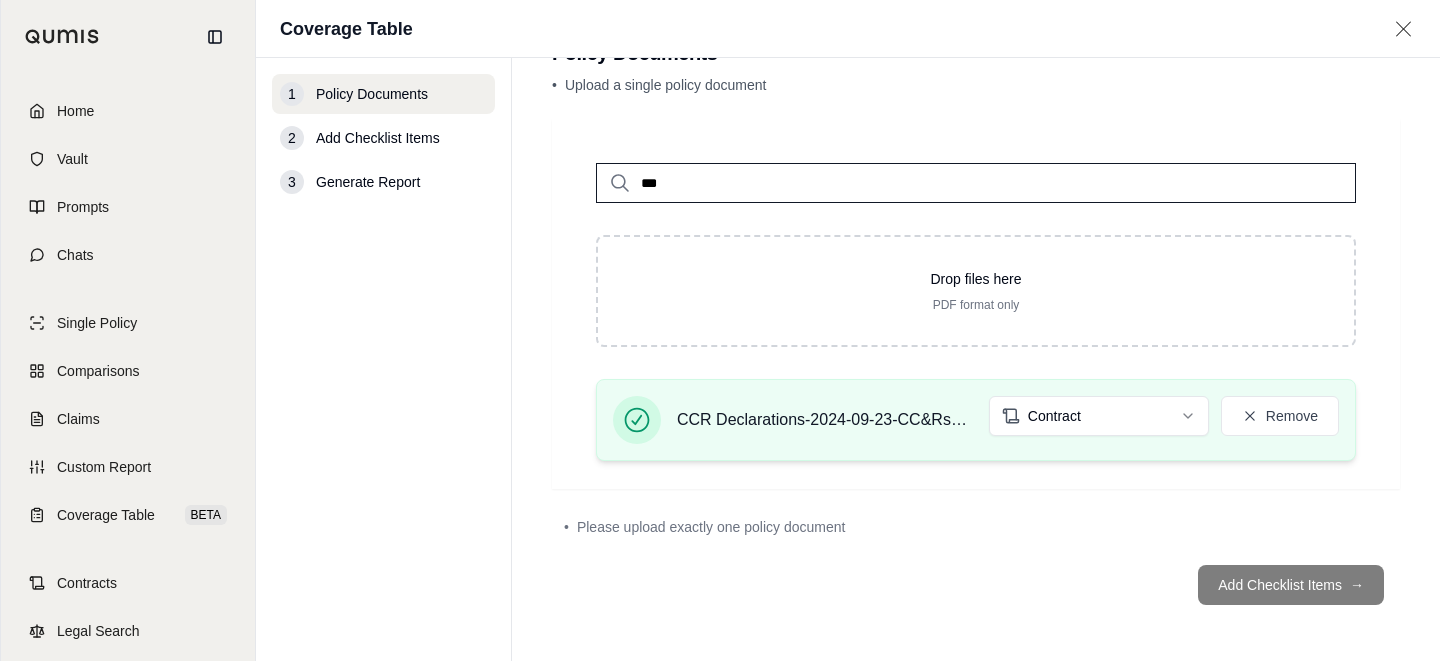 click on "CCR Declarations-2024-09-23-CC&Rs_WM.pdf" at bounding box center [825, 420] 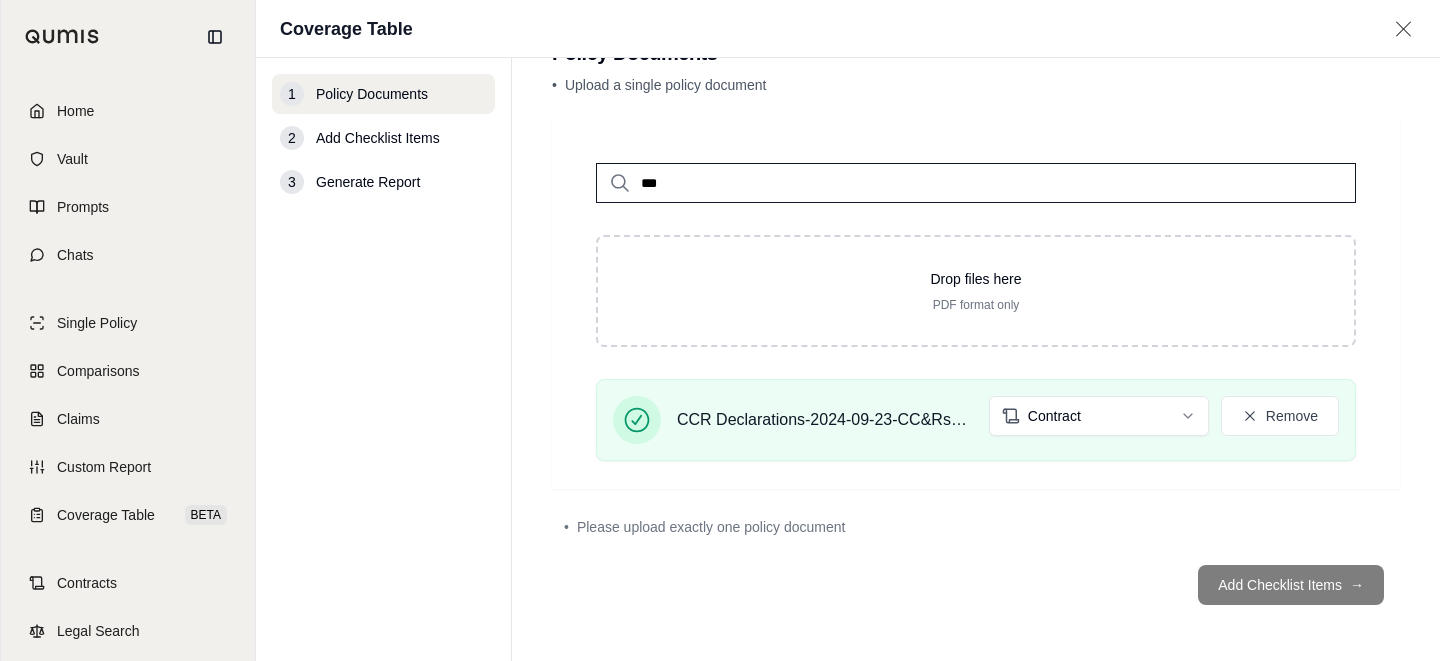 click on "Add Checklist Items →" at bounding box center (976, 585) 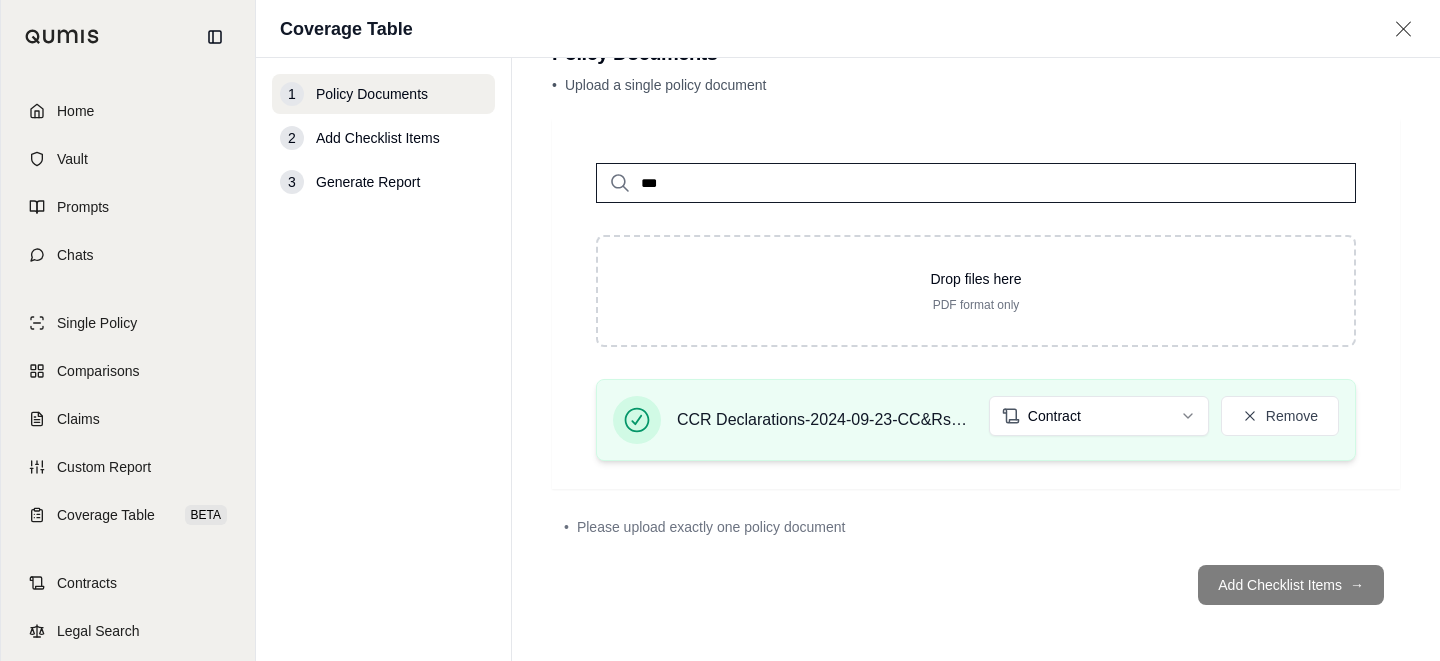 click on "CCR Declarations-2024-09-23-CC&Rs_WM.pdf" at bounding box center [825, 420] 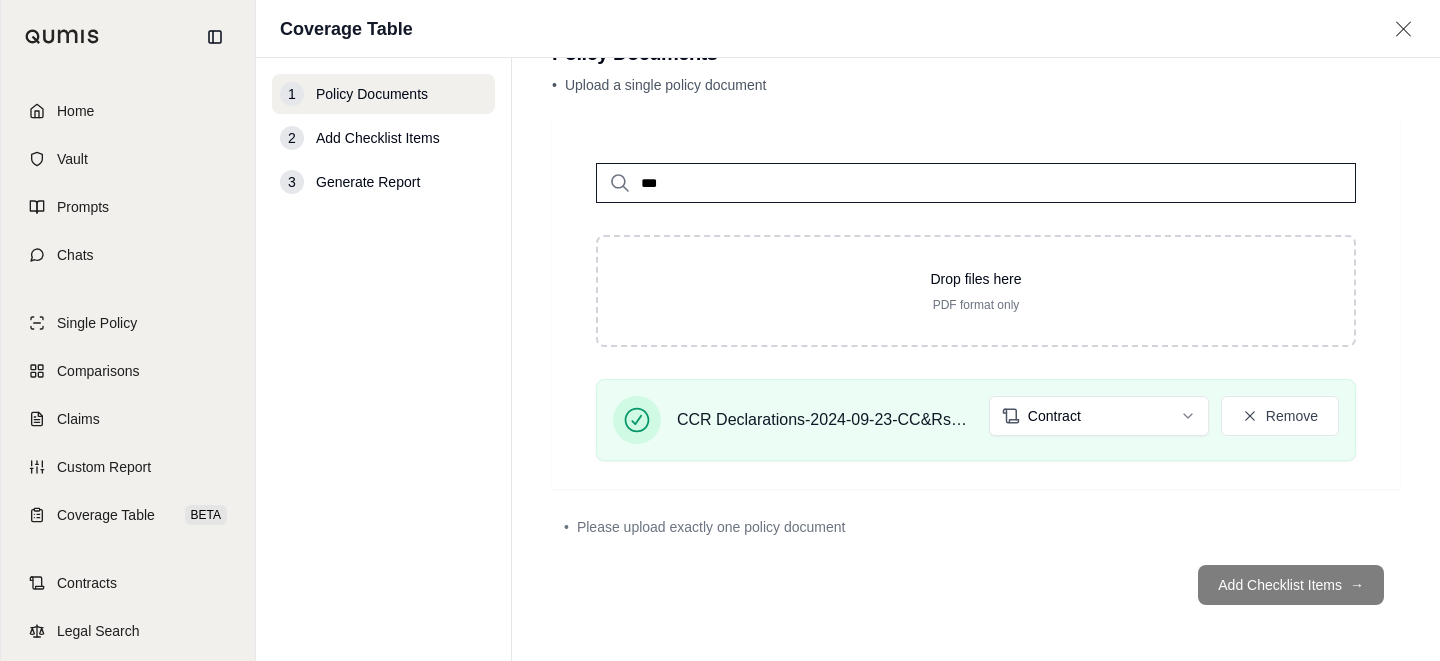 click on "Home Vault Prompts Chats Single Policy Comparisons Claims Custom Report Coverage Table BETA Contracts Legal Search S [PERSON_NAME] Qumis Guest Coverage Table 1 Policy Documents 2 Add Checklist Items 3 Generate Report Policy Documents • Upload a single policy document *** Drop files here PDF format only CCR Declarations-2024-09-23-CC&Rs_WM.pdf Contract Remove • Please upload exactly one policy document Add Checklist Items →" at bounding box center (720, 330) 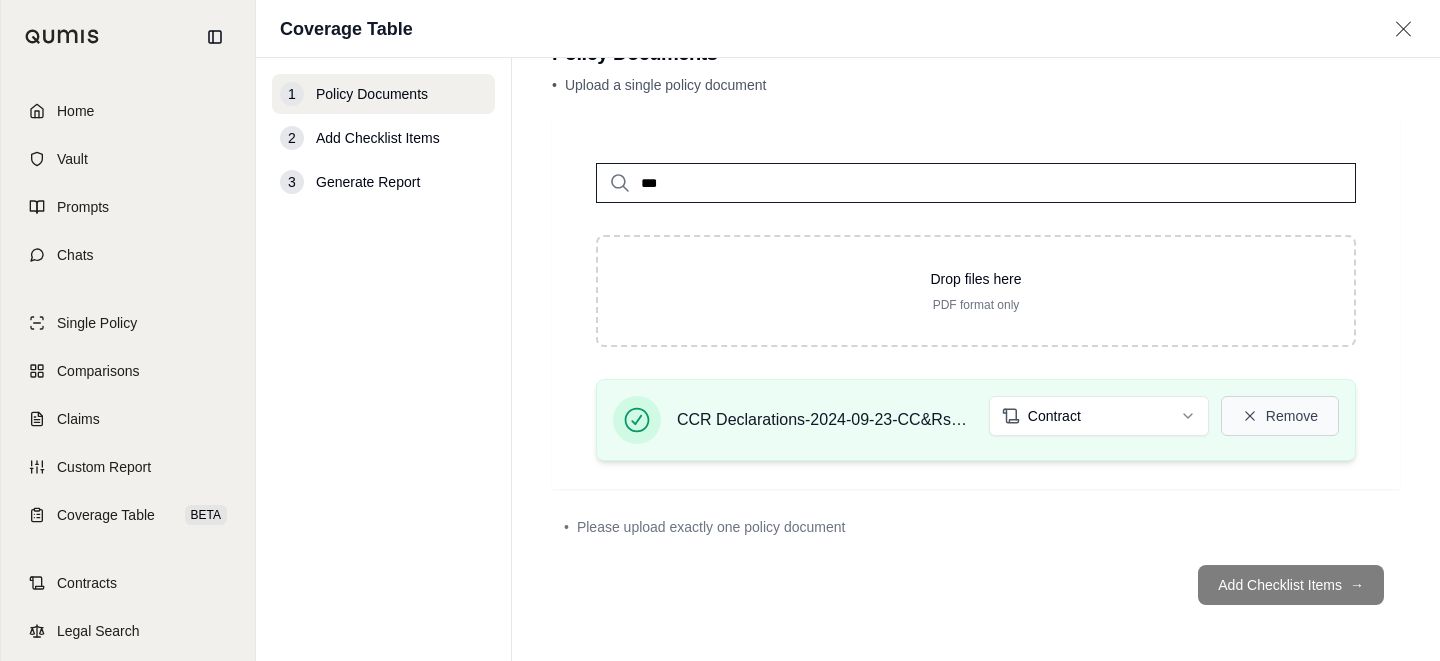 click on "Remove" at bounding box center (1280, 416) 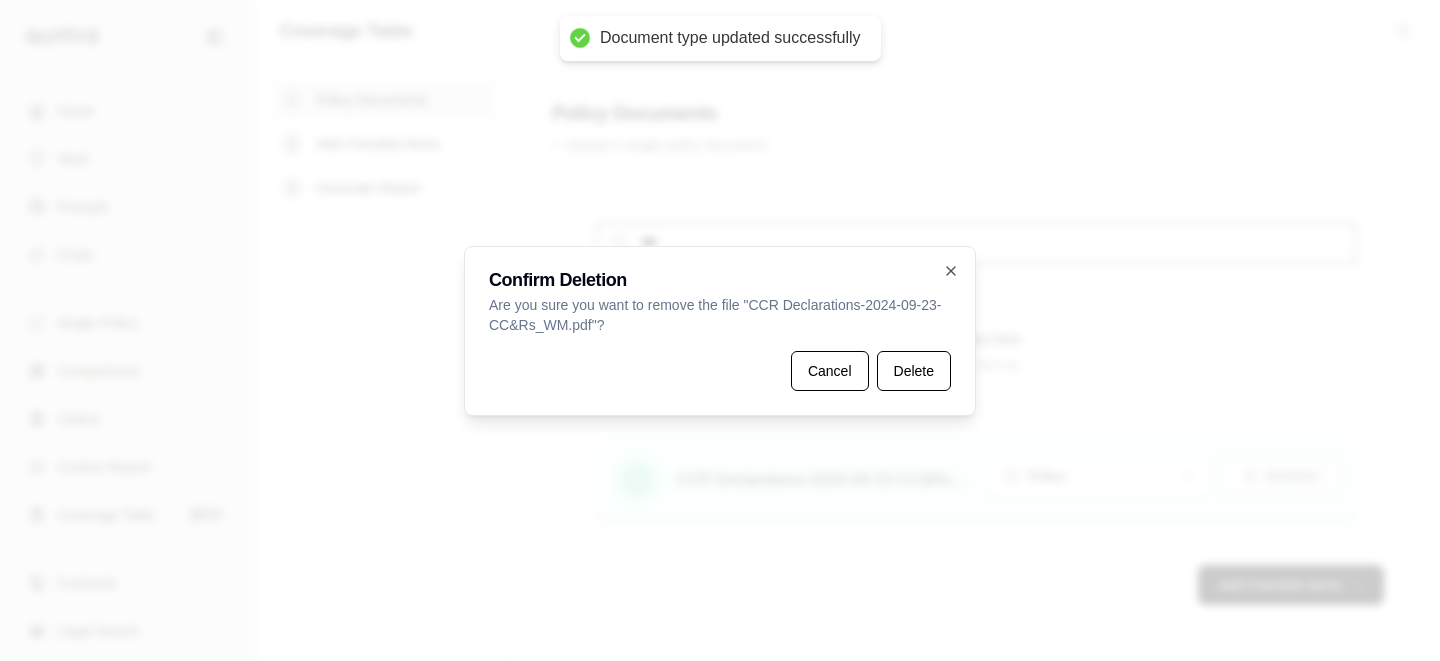 scroll, scrollTop: 5, scrollLeft: 0, axis: vertical 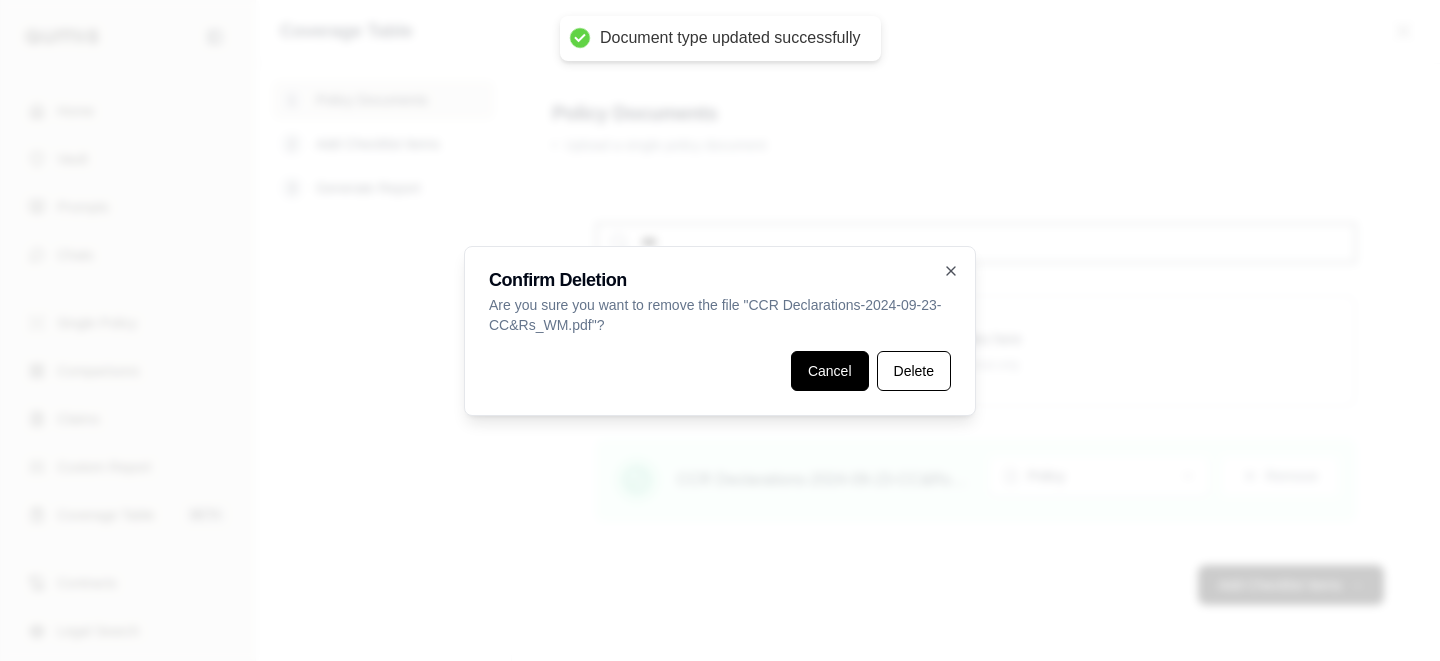 click on "Cancel" at bounding box center [830, 371] 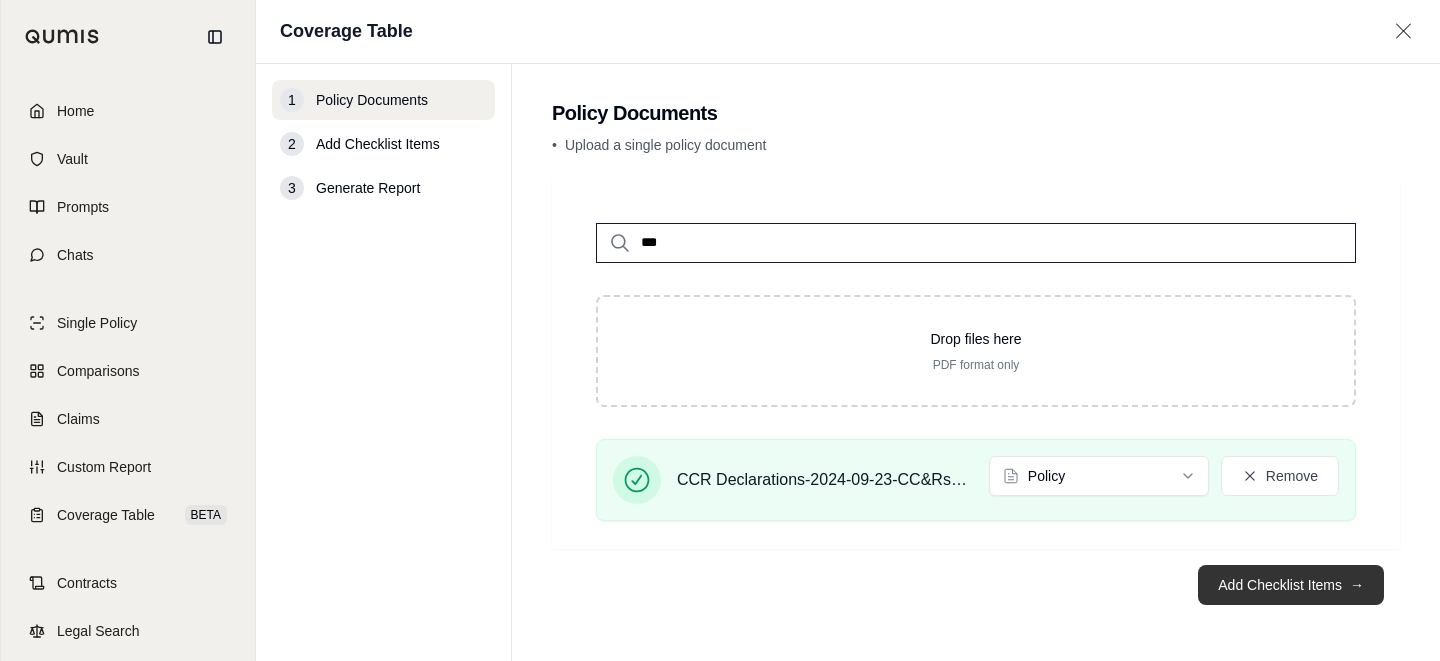 click on "Add Checklist Items →" at bounding box center [1291, 585] 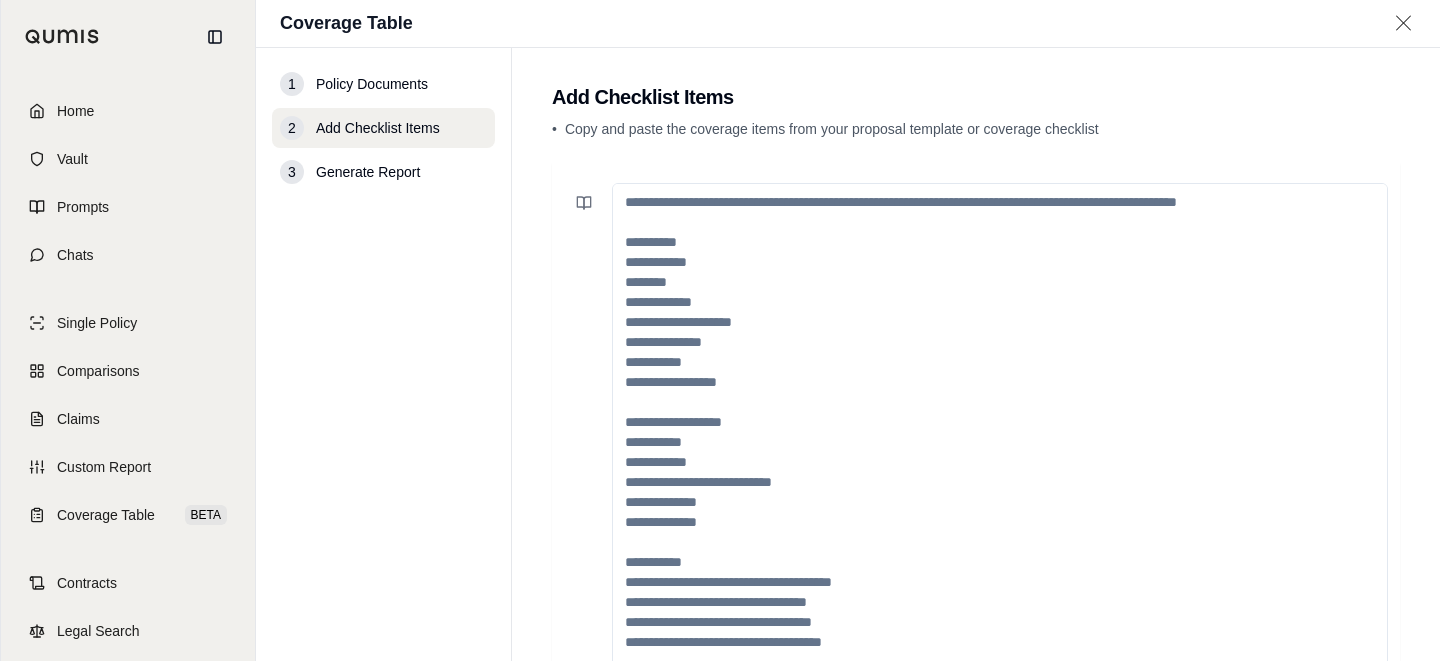 scroll, scrollTop: 340, scrollLeft: 0, axis: vertical 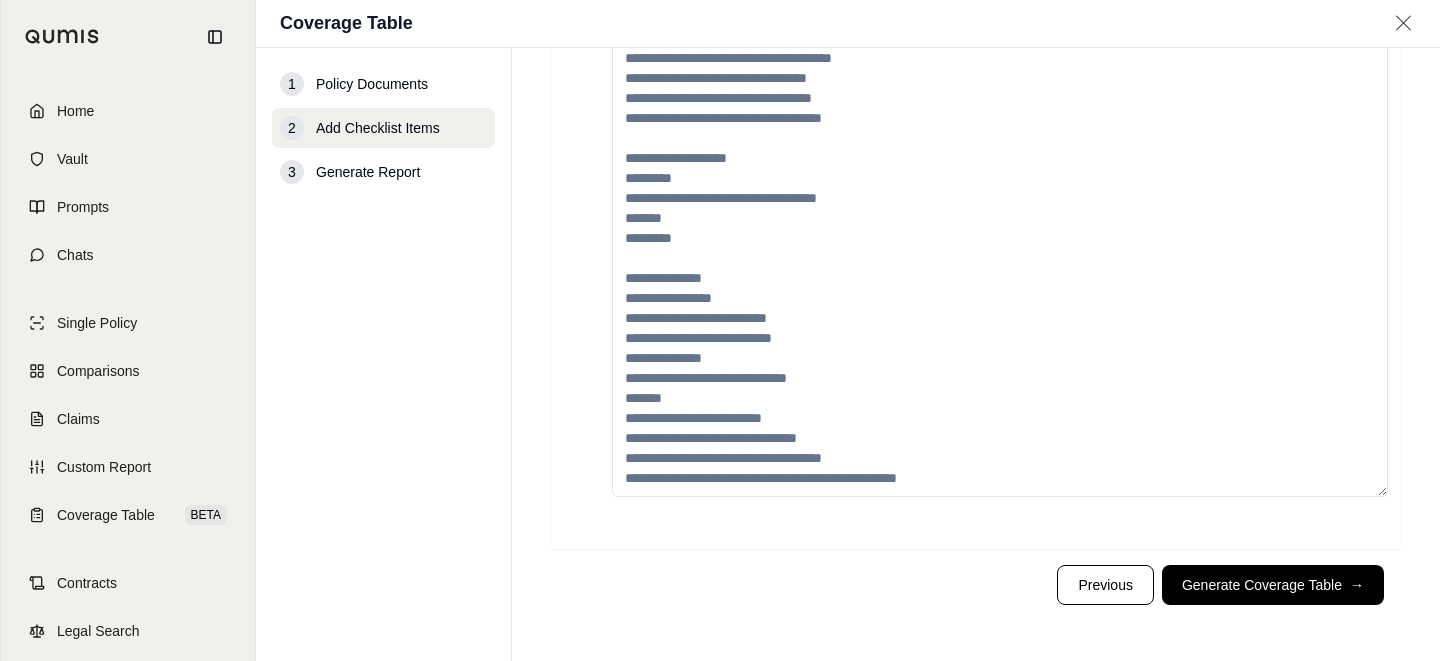 click on "Generate Coverage Table →" at bounding box center (1273, 585) 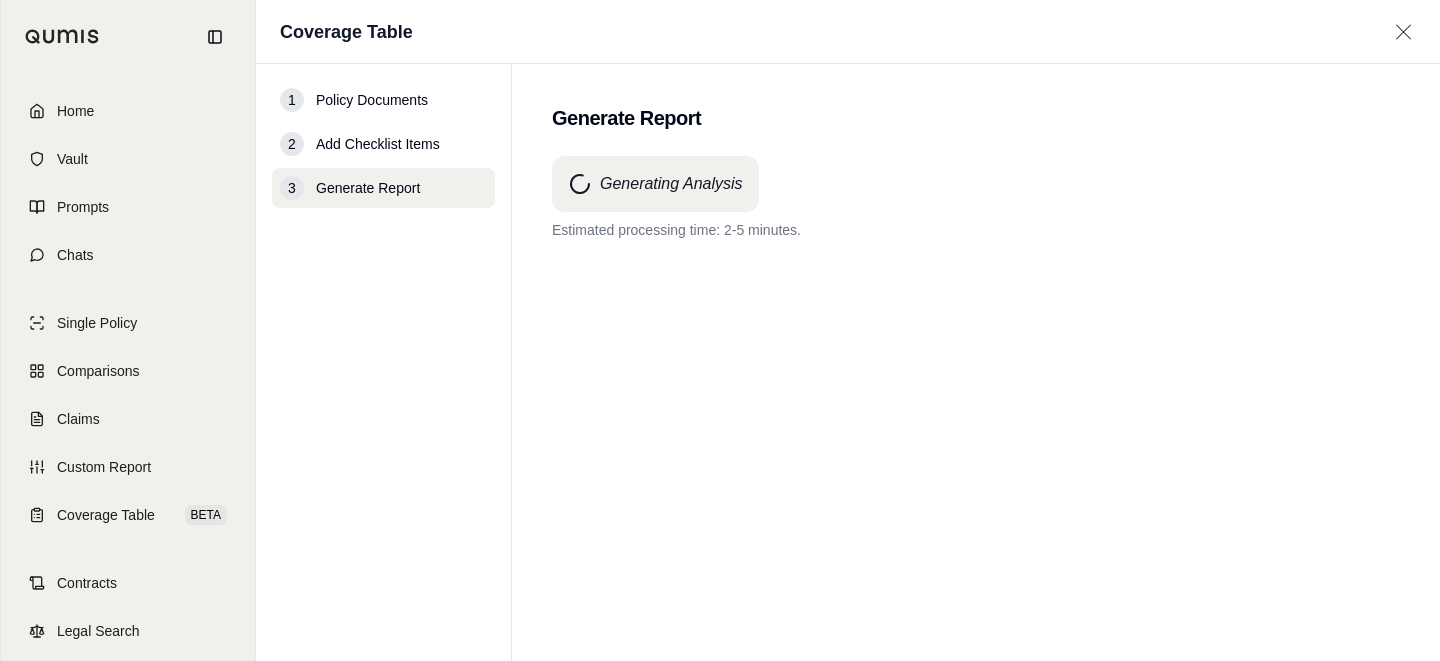 scroll, scrollTop: 0, scrollLeft: 0, axis: both 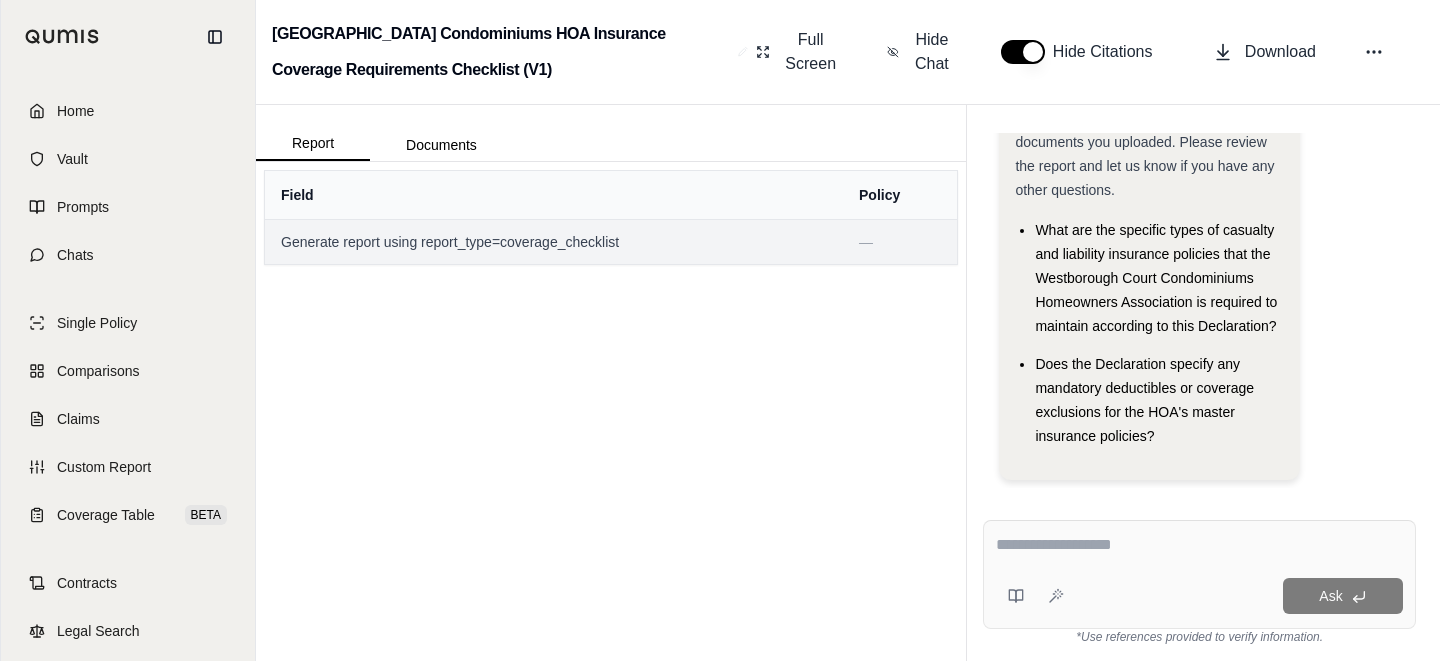 click on "Generate report using report_type=coverage_checklist" at bounding box center (554, 242) 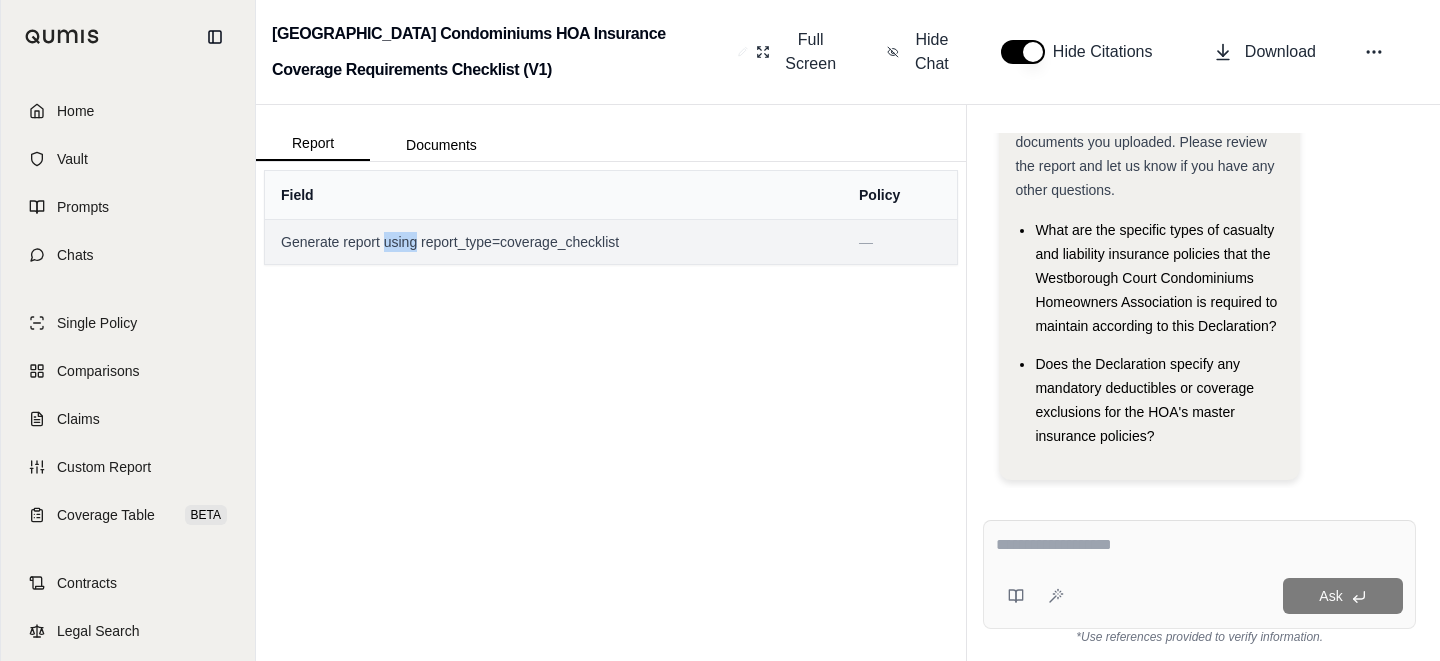 drag, startPoint x: 416, startPoint y: 246, endPoint x: 386, endPoint y: 245, distance: 30.016663 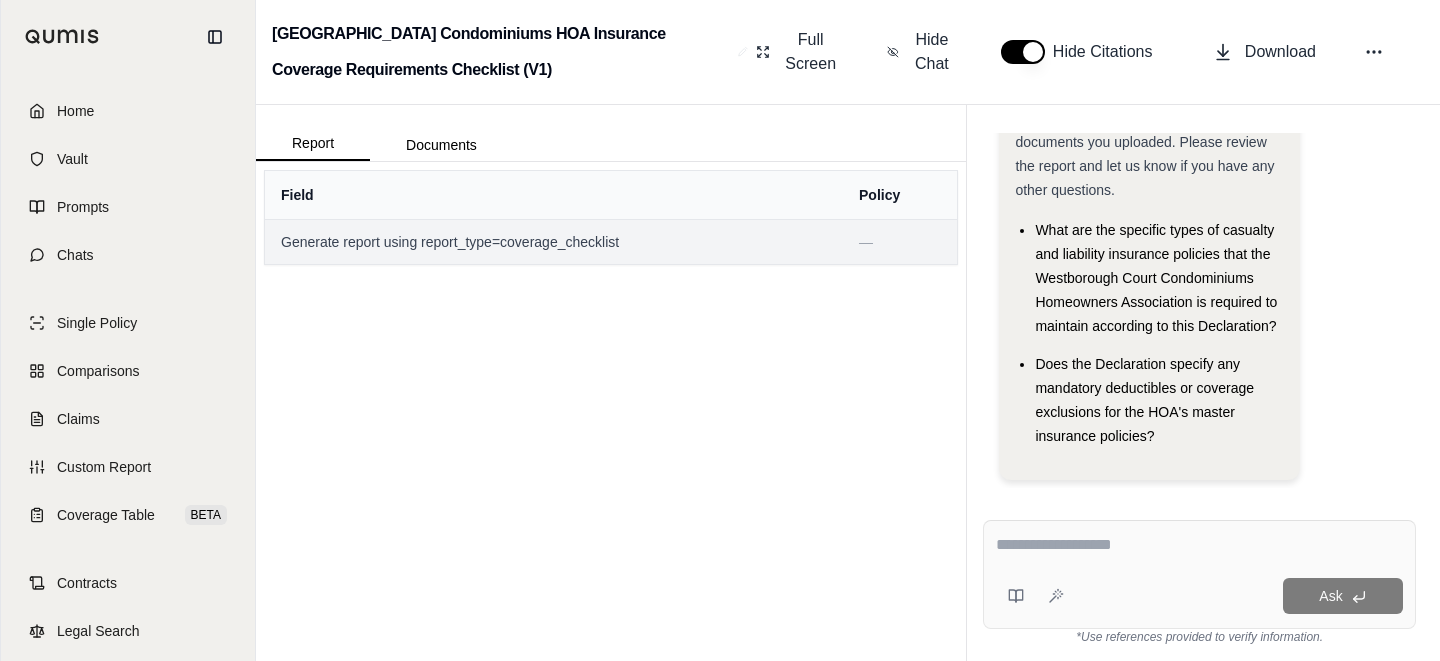 click on "Generate report using report_type=coverage_checklist" at bounding box center [554, 242] 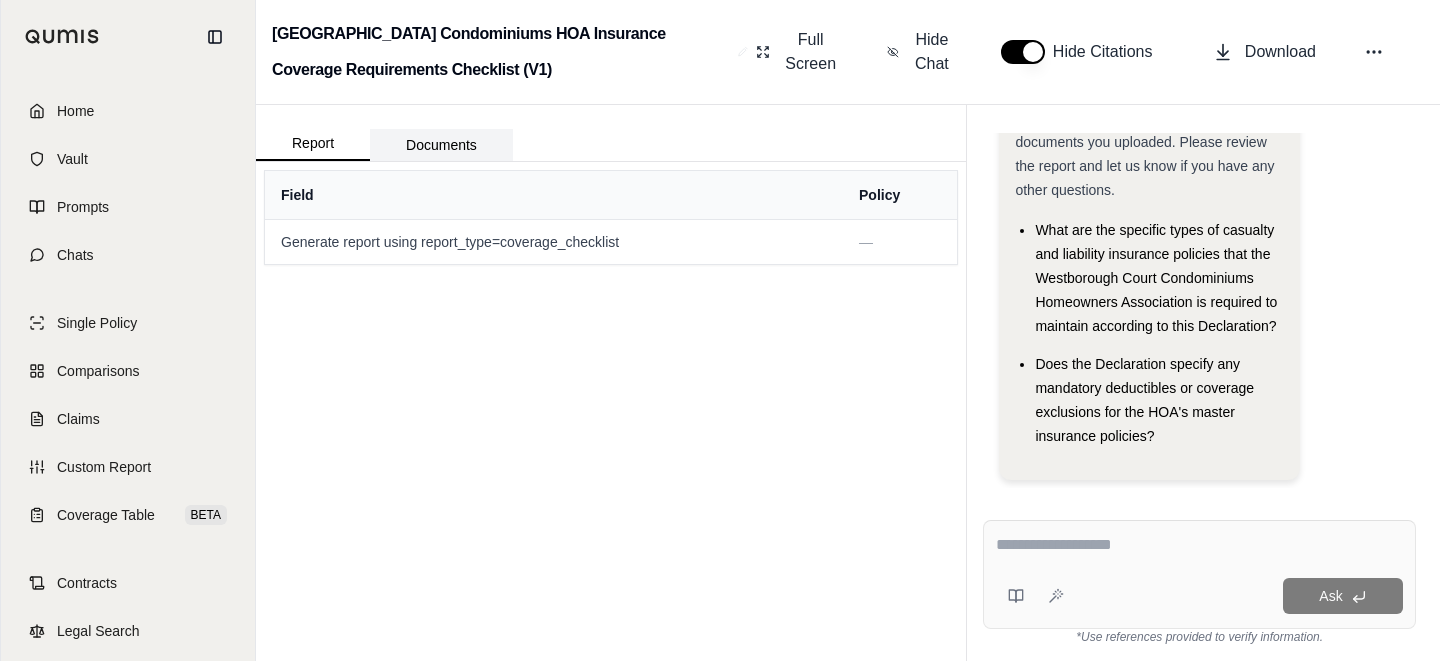 click on "Documents" at bounding box center [441, 145] 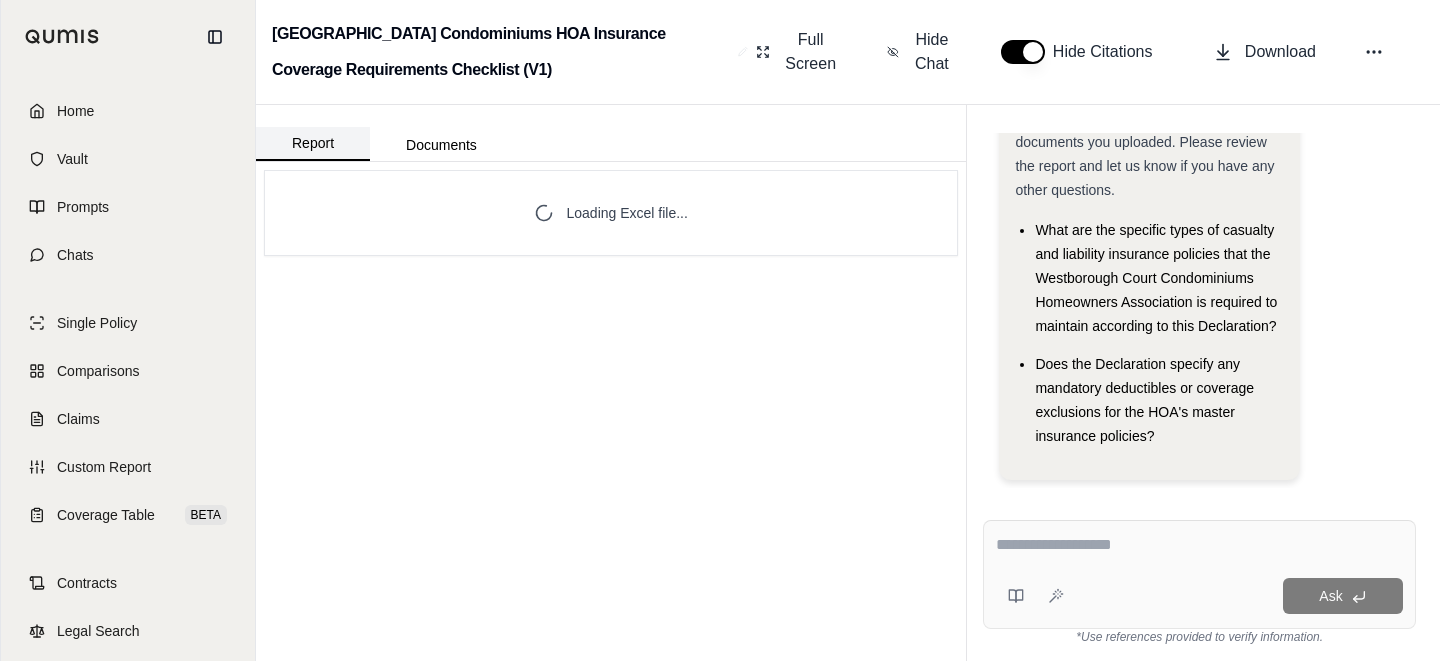 click on "Report" at bounding box center (313, 144) 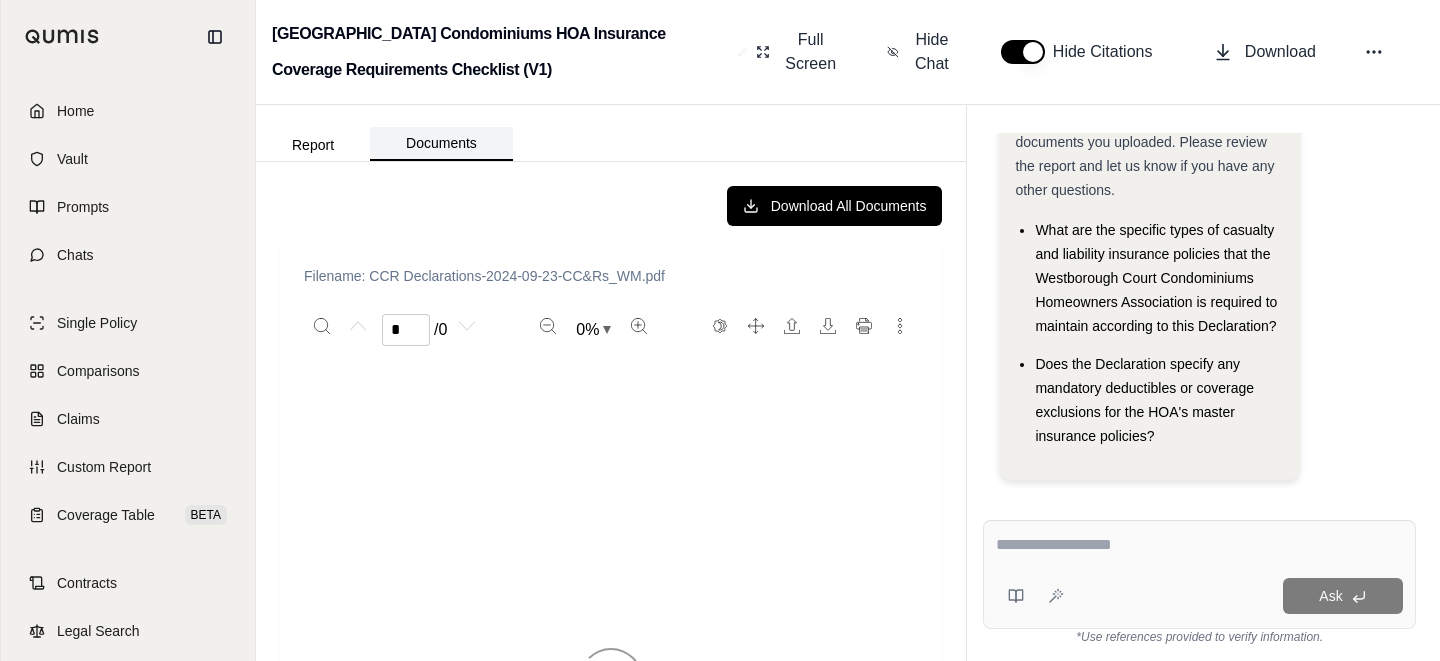 click on "Documents" at bounding box center [441, 144] 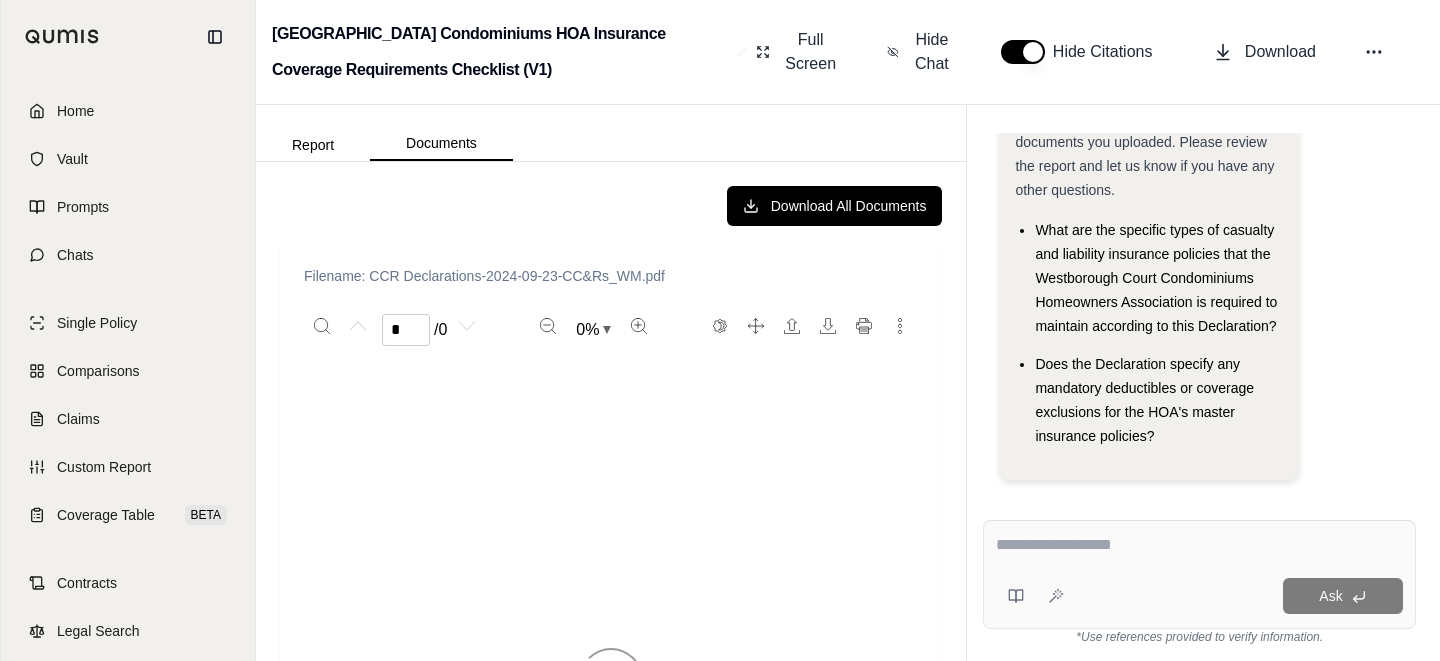 click on "Filename: CCR Declarations-2024-09-23-CC&Rs_WM.pdf" at bounding box center (611, 276) 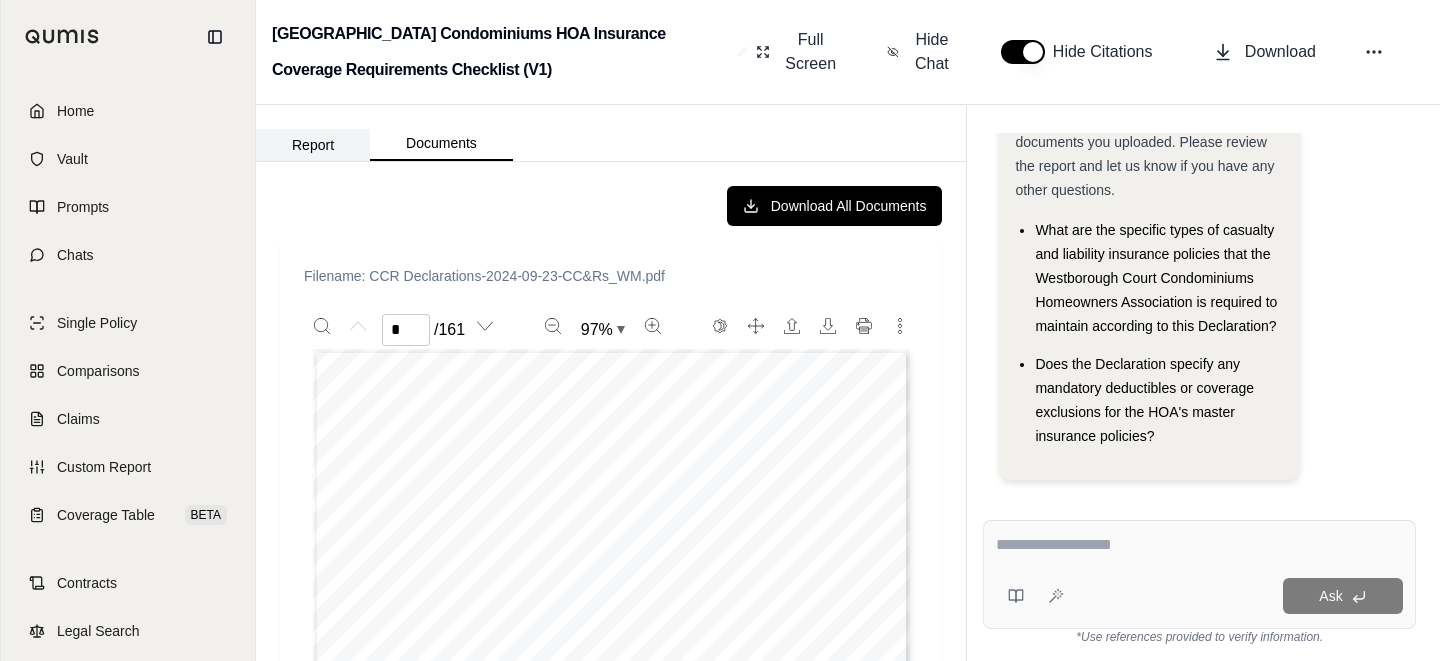 click on "Report" at bounding box center (313, 145) 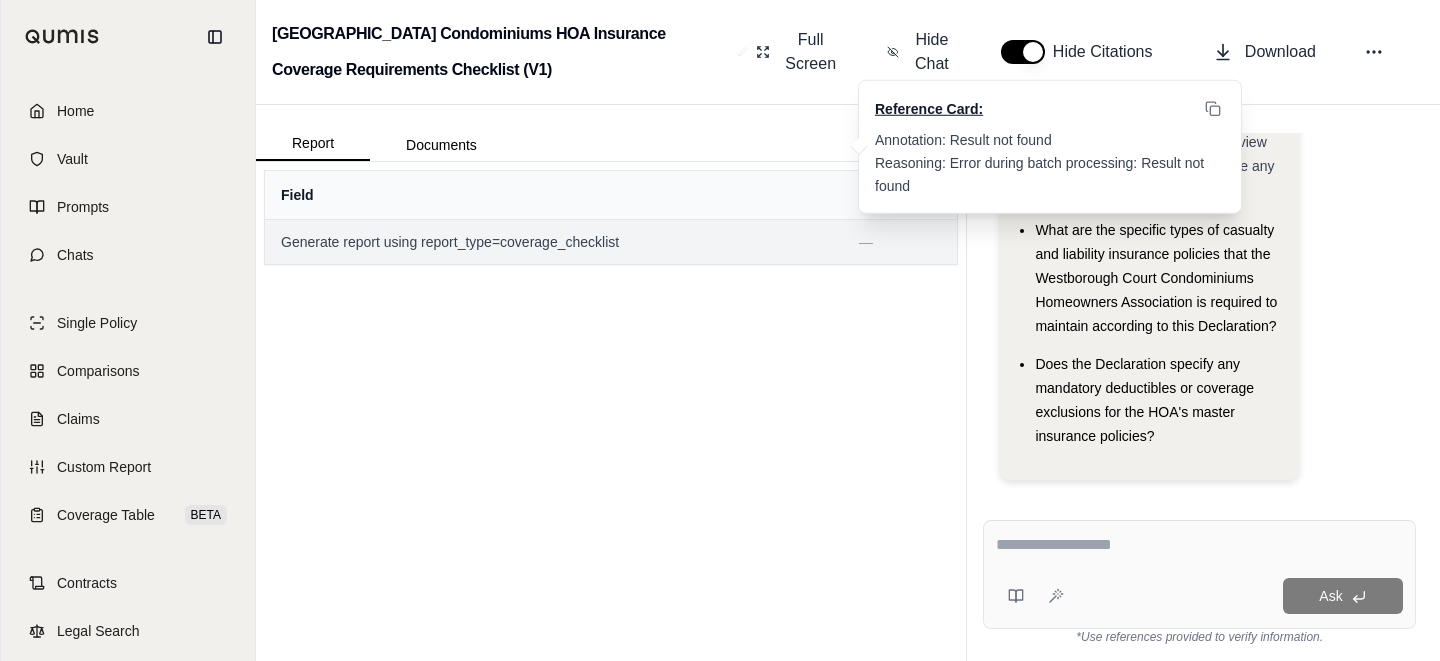 click on "—" at bounding box center [900, 242] 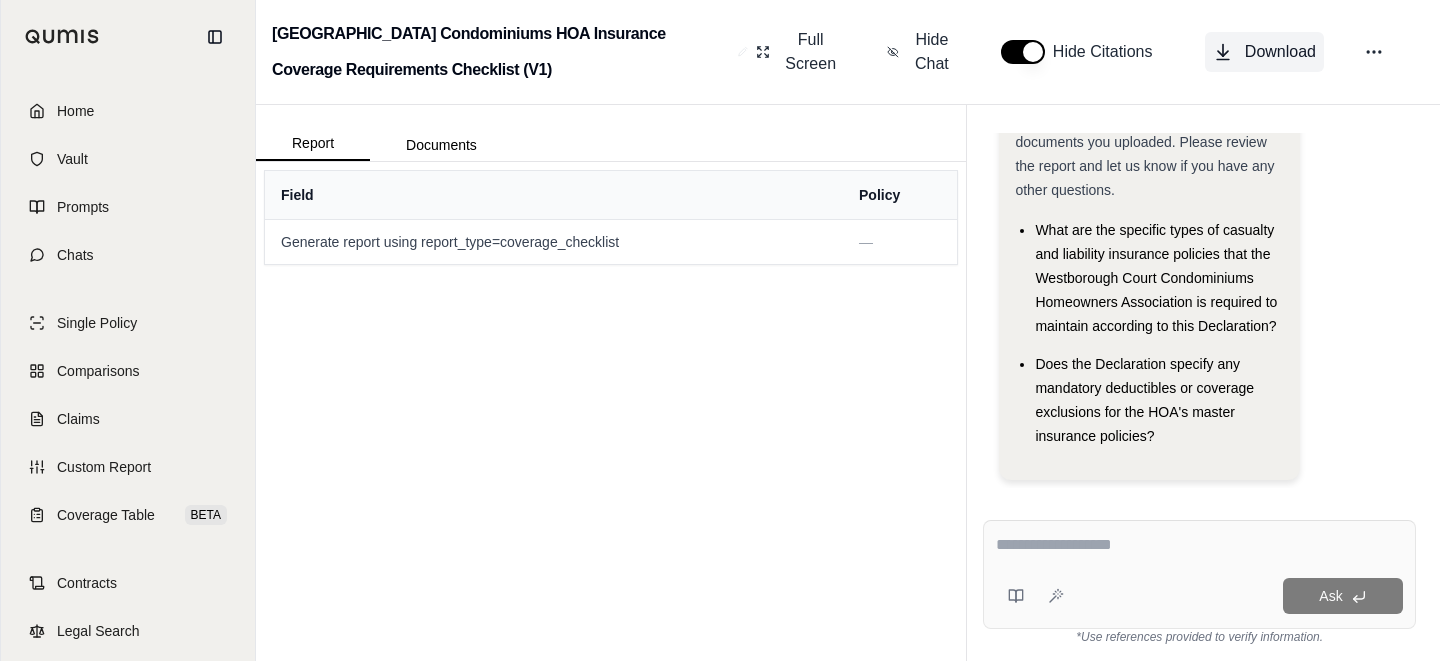 click on "Download" at bounding box center (1280, 52) 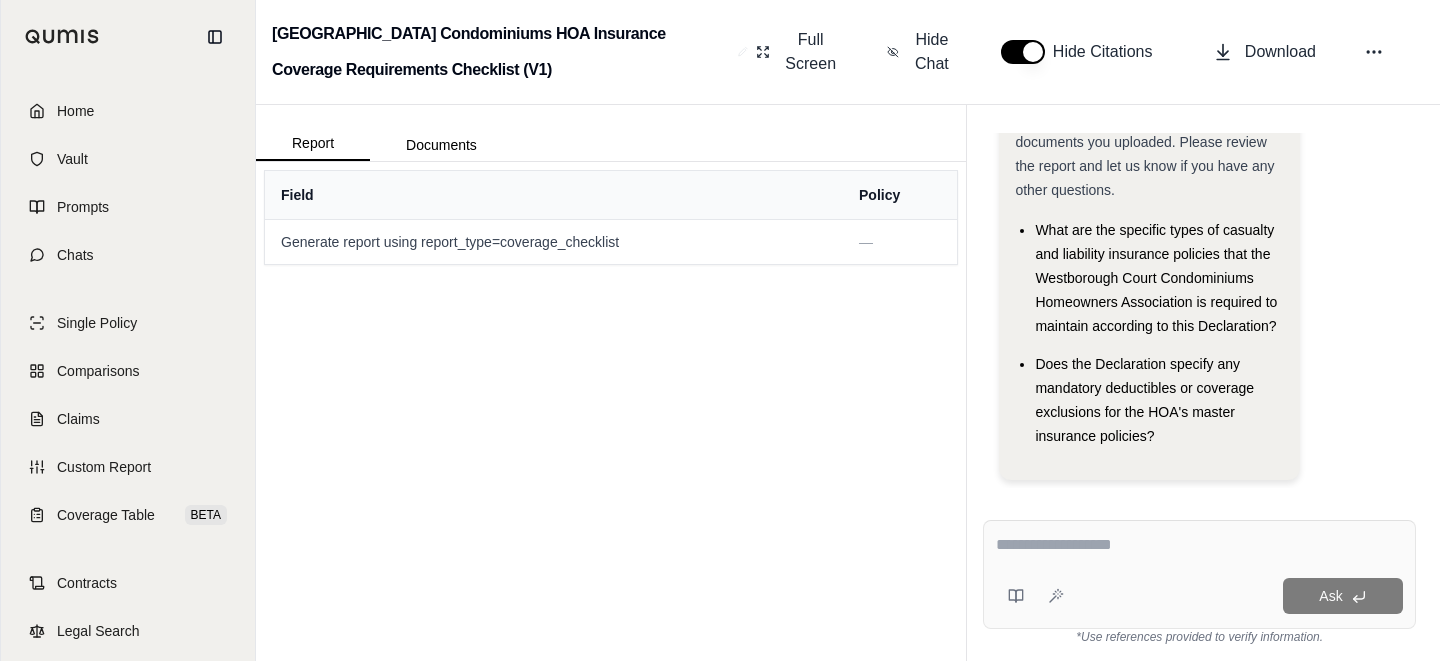 click on "Field Policy Generate report using report_type=coverage_checklist —" at bounding box center (611, 411) 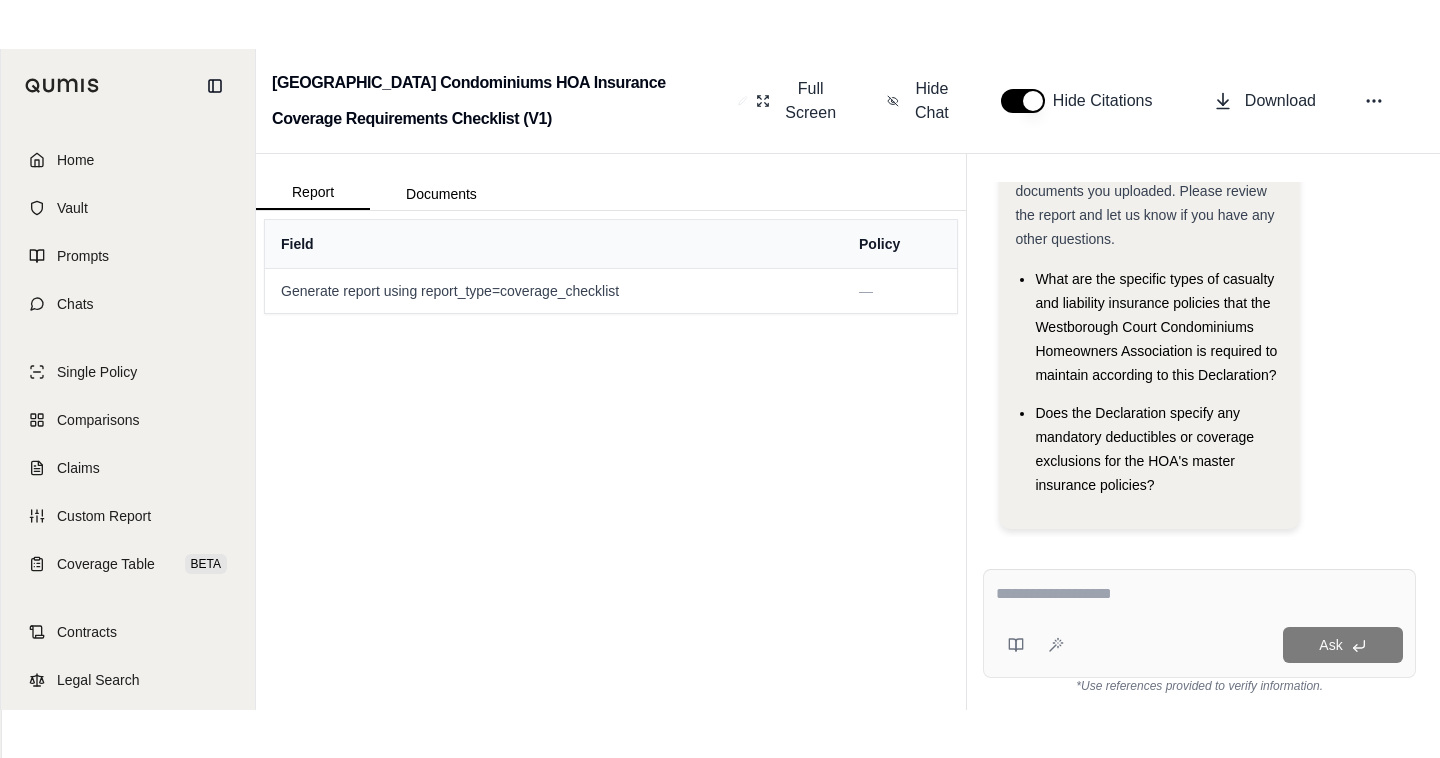 scroll, scrollTop: 64, scrollLeft: 0, axis: vertical 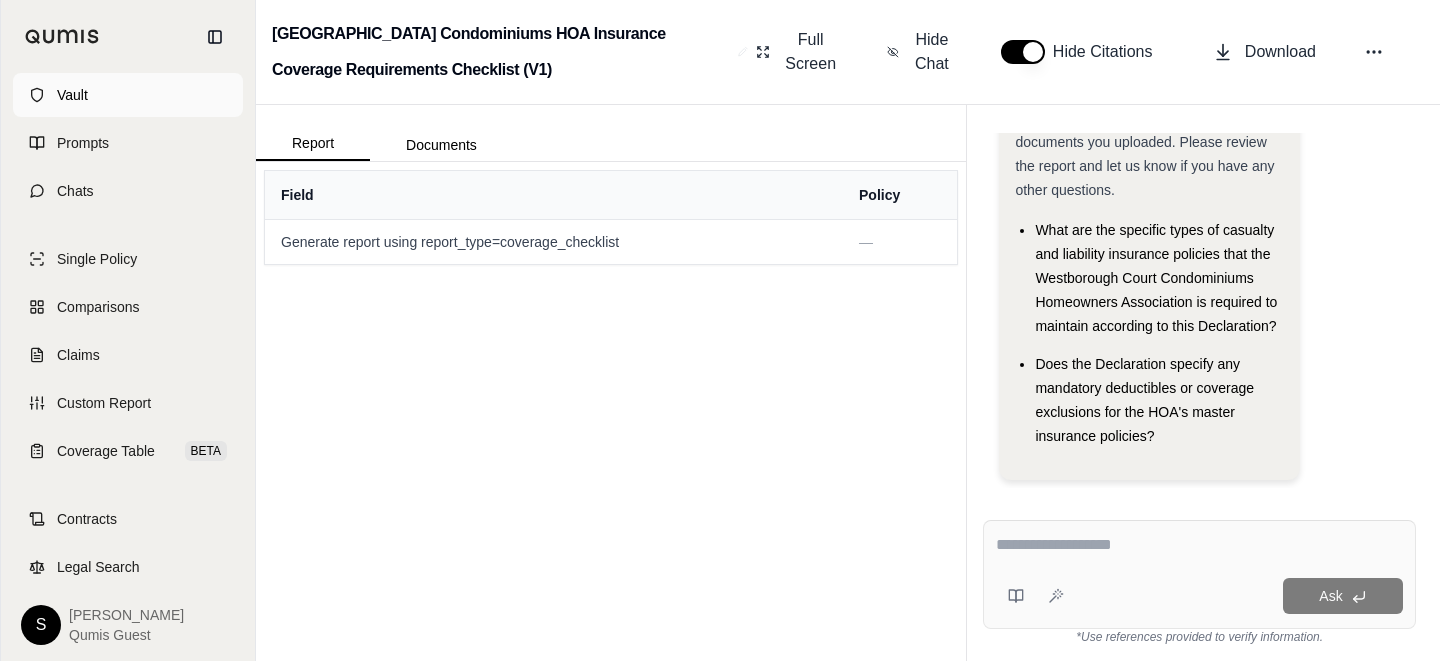 click on "Vault" at bounding box center [128, 95] 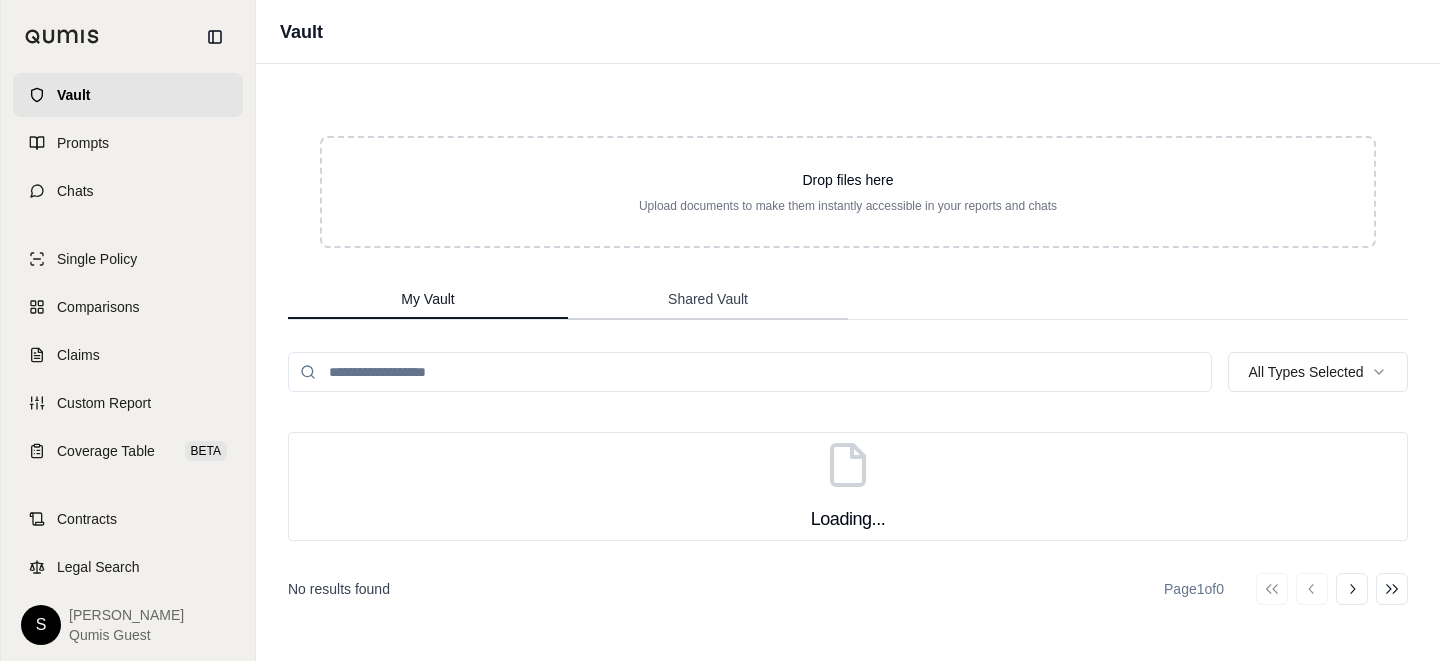 click on "Shared Vault" at bounding box center (708, 300) 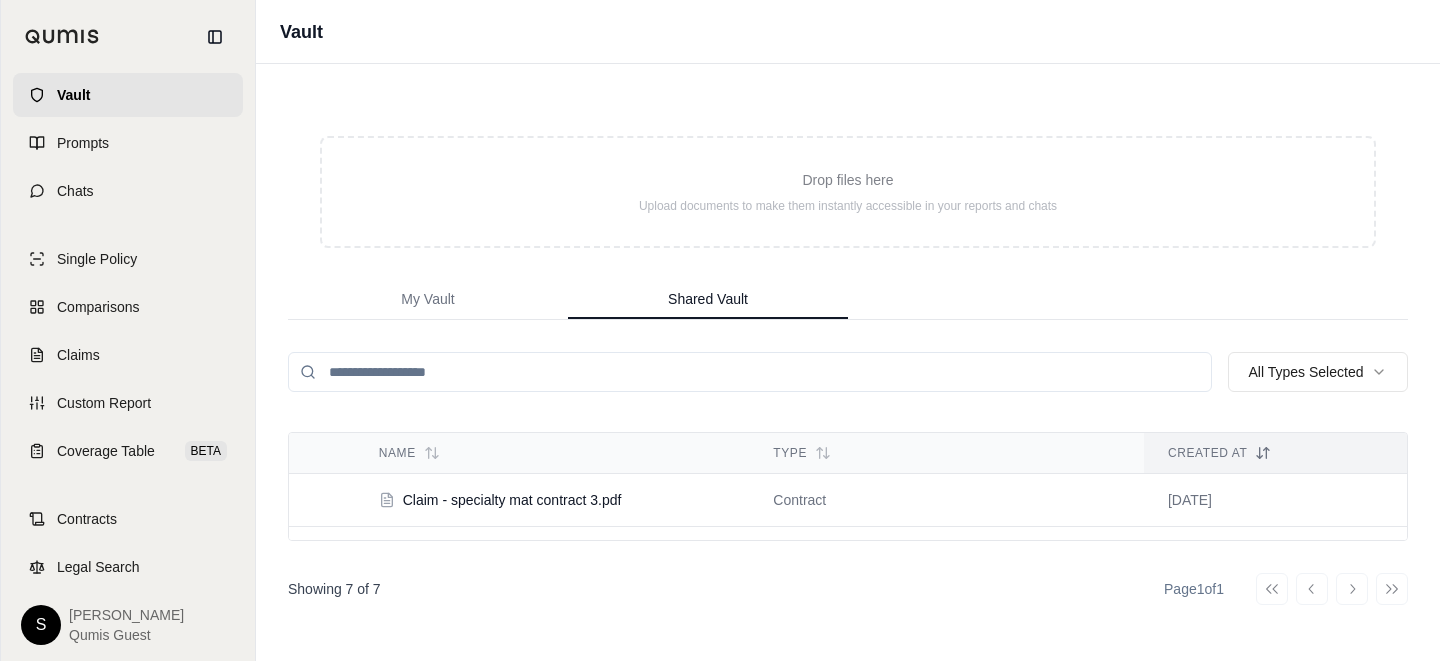 click on "Home Vault Prompts Chats Single Policy Comparisons Claims Custom Report Coverage Table BETA Contracts Legal Search S [PERSON_NAME] Qumis Guest Vault Drop files here Upload documents to make them instantly accessible in your reports and chats My Vault Shared Vault All Types Selected Name Type Created At Claim - specialty mat contract 3.pdf contract [DATE] Claim - example policy - liberty CGL 3.1.pdf policy [DATE] Claim - example complaint (1) - slip and fall 3.pdf fact [DATE] Claim - claim form 3.pdf fact [DATE] [PERSON_NAME] Cyber Qyote.pdf quote [DATE] Ambridge Cyber Quote 1.pdf quote [DATE] Canopius Quote - Cyber 1.pdf quote [DATE] Showing 7 of 7 Page  1  of  1 Go to first page Go to previous page Go to next page Go to last page" at bounding box center (720, 330) 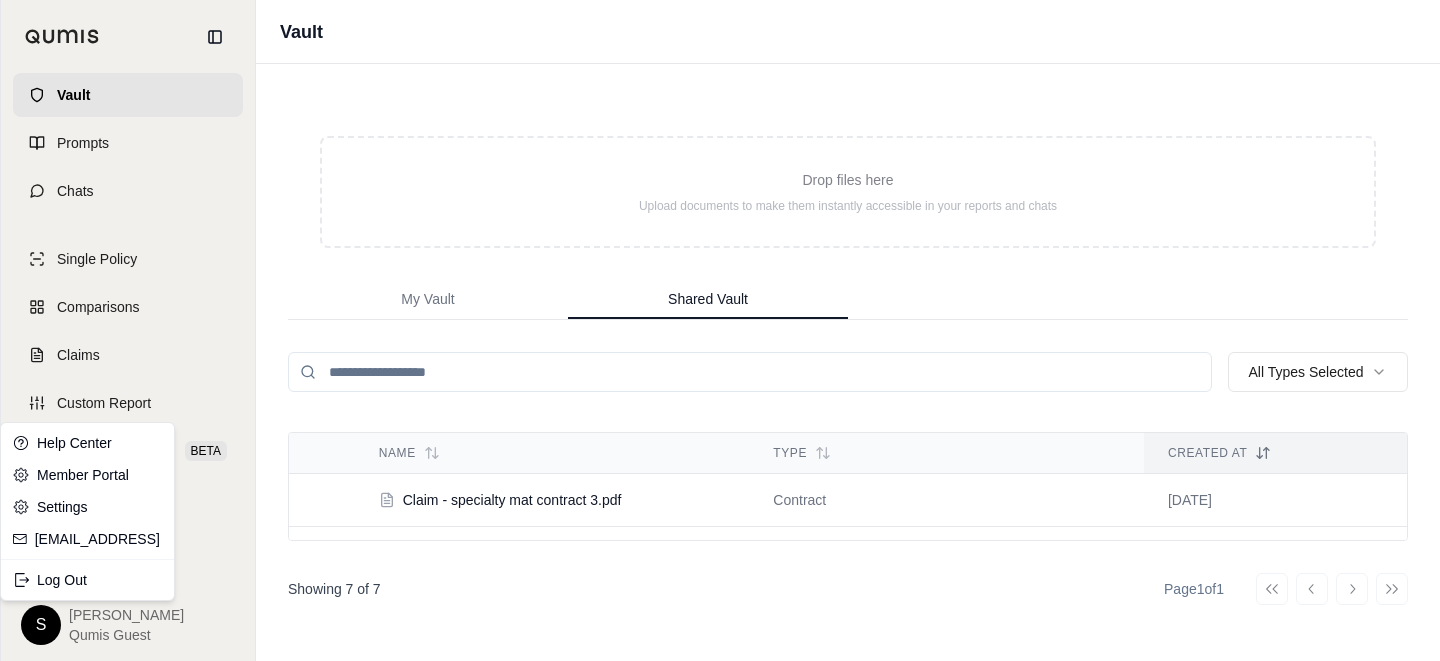 click on "Home Vault Prompts Chats Single Policy Comparisons Claims Custom Report Coverage Table BETA Contracts Legal Search S [PERSON_NAME] Qumis Guest Vault Drop files here Upload documents to make them instantly accessible in your reports and chats My Vault Shared Vault All Types Selected Name Type Created At Claim - specialty mat contract 3.pdf contract [DATE] Claim - example policy - liberty CGL 3.1.pdf policy [DATE] Claim - example complaint (1) - slip and fall 3.pdf fact [DATE] Claim - claim form 3.pdf fact [DATE] [PERSON_NAME] Cyber Qyote.pdf quote [DATE] Ambridge Cyber Quote 1.pdf quote [DATE] Canopius Quote - Cyber 1.pdf quote [DATE] Showing 7 of 7 Page  1  of  1 Go to first page Go to previous page Go to next page Go to last page
Help Center Member Portal Settings [EMAIL_ADDRESS] Log Out" at bounding box center (720, 330) 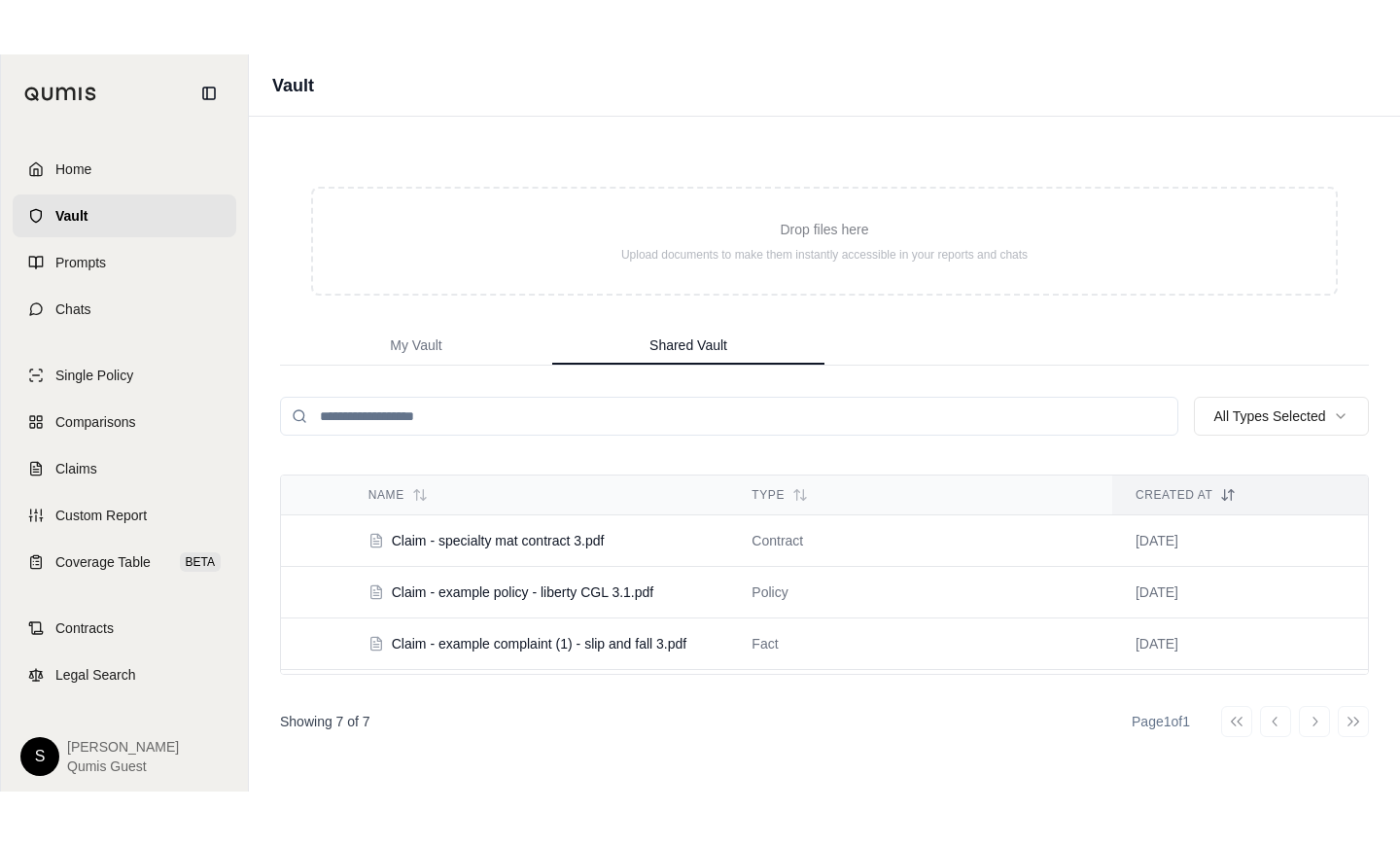 scroll, scrollTop: 0, scrollLeft: 0, axis: both 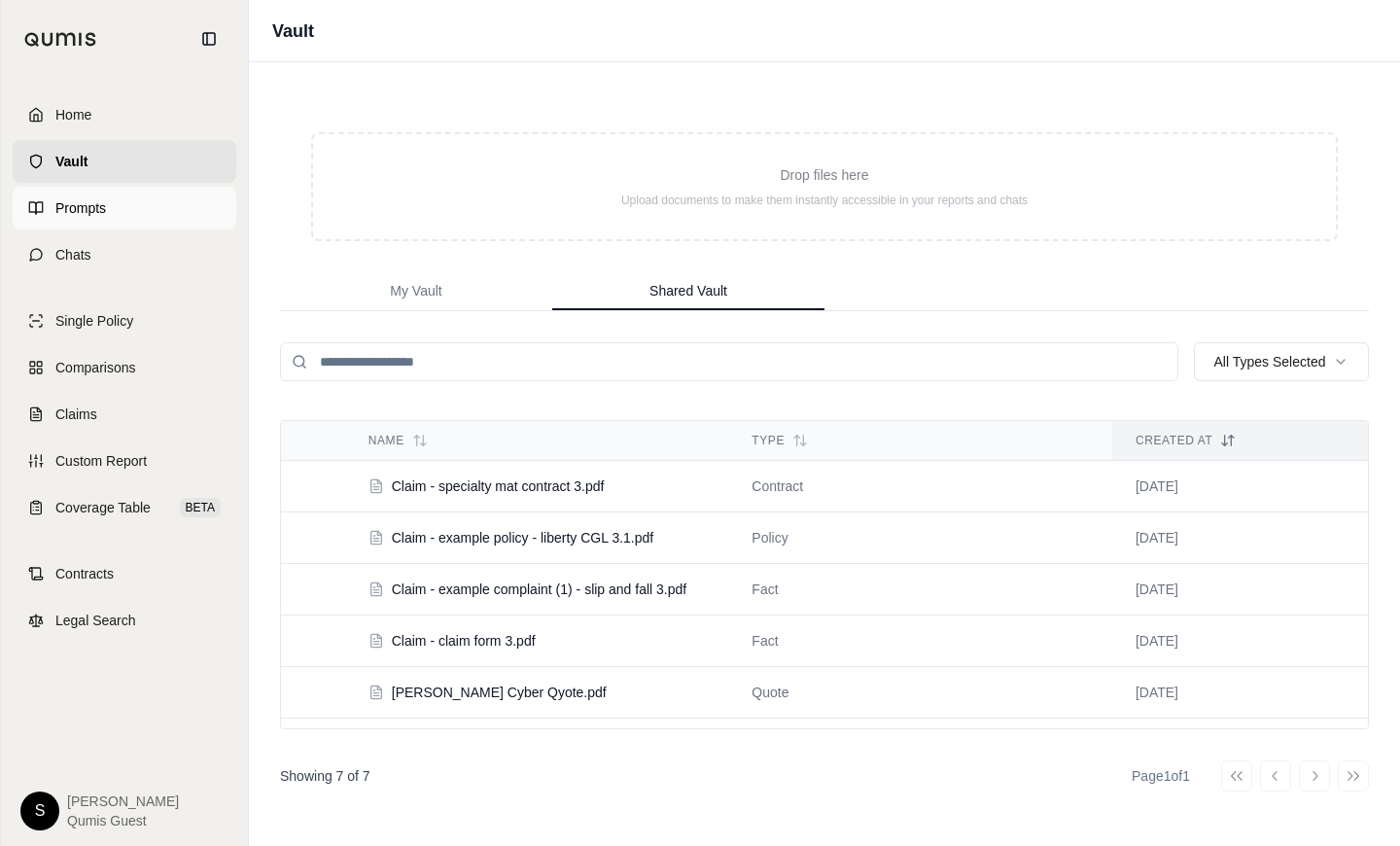 click on "Prompts" at bounding box center [124, 208] 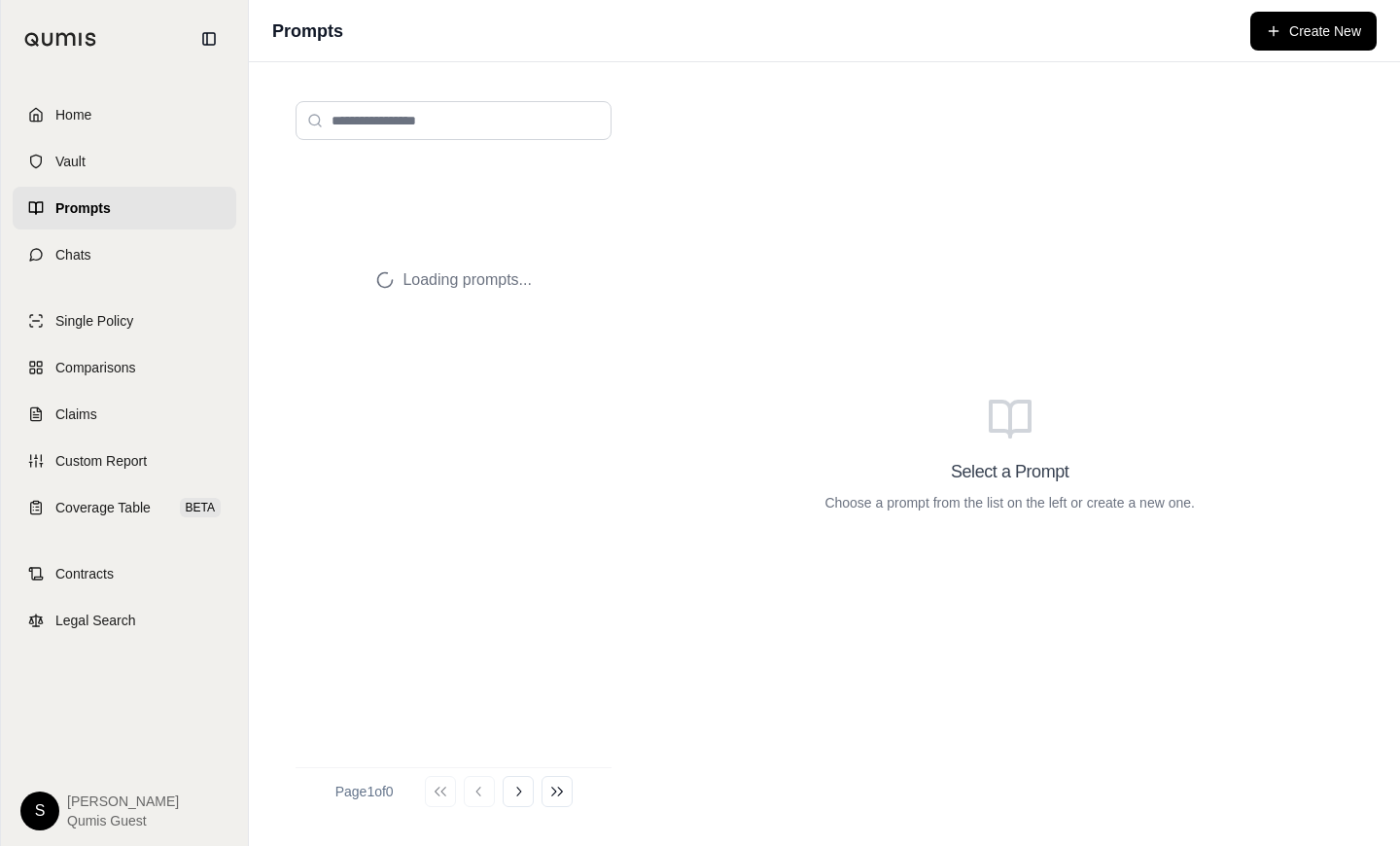 click on "Prompts" at bounding box center [83, 208] 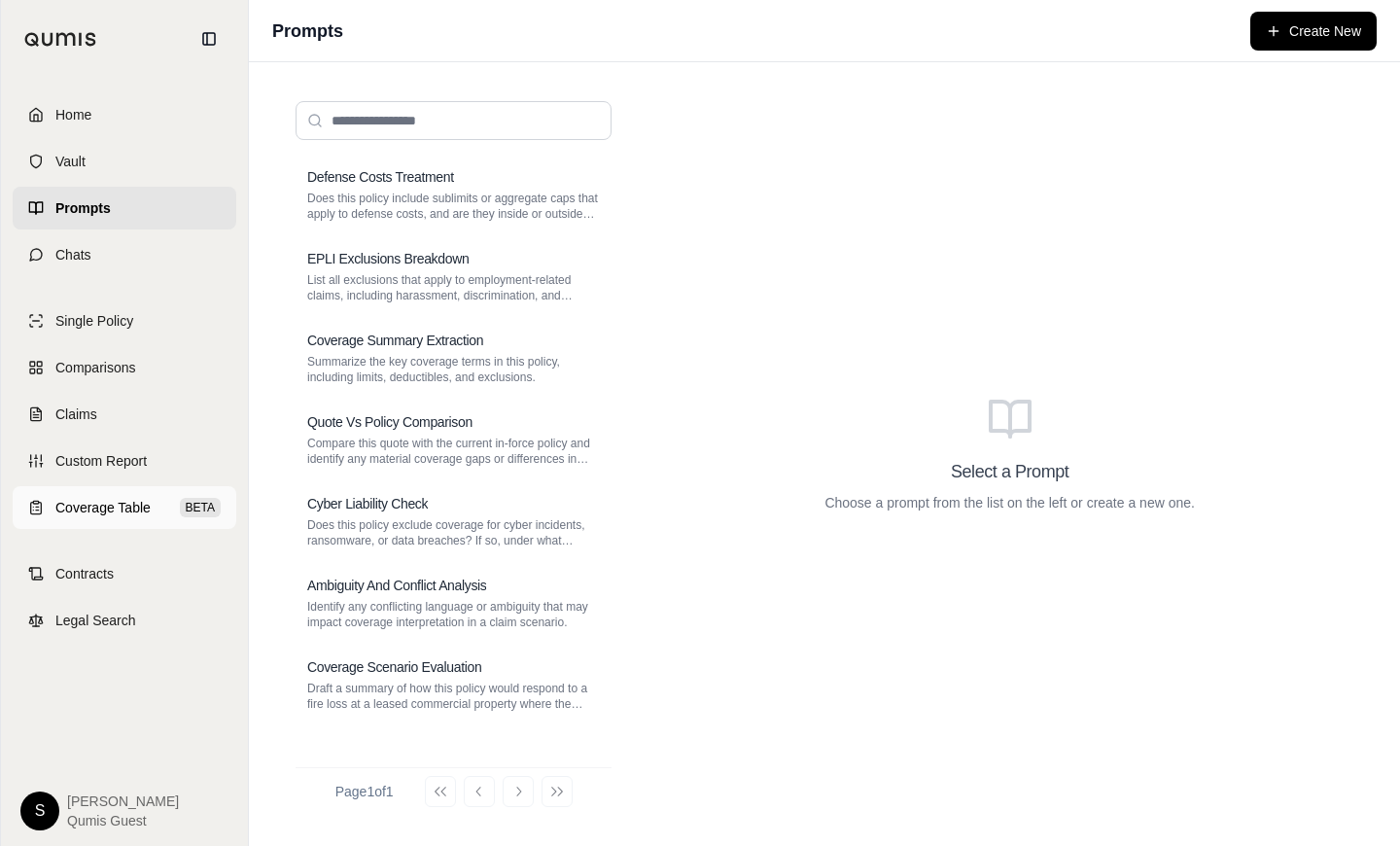 click on "Coverage Table BETA" at bounding box center [124, 508] 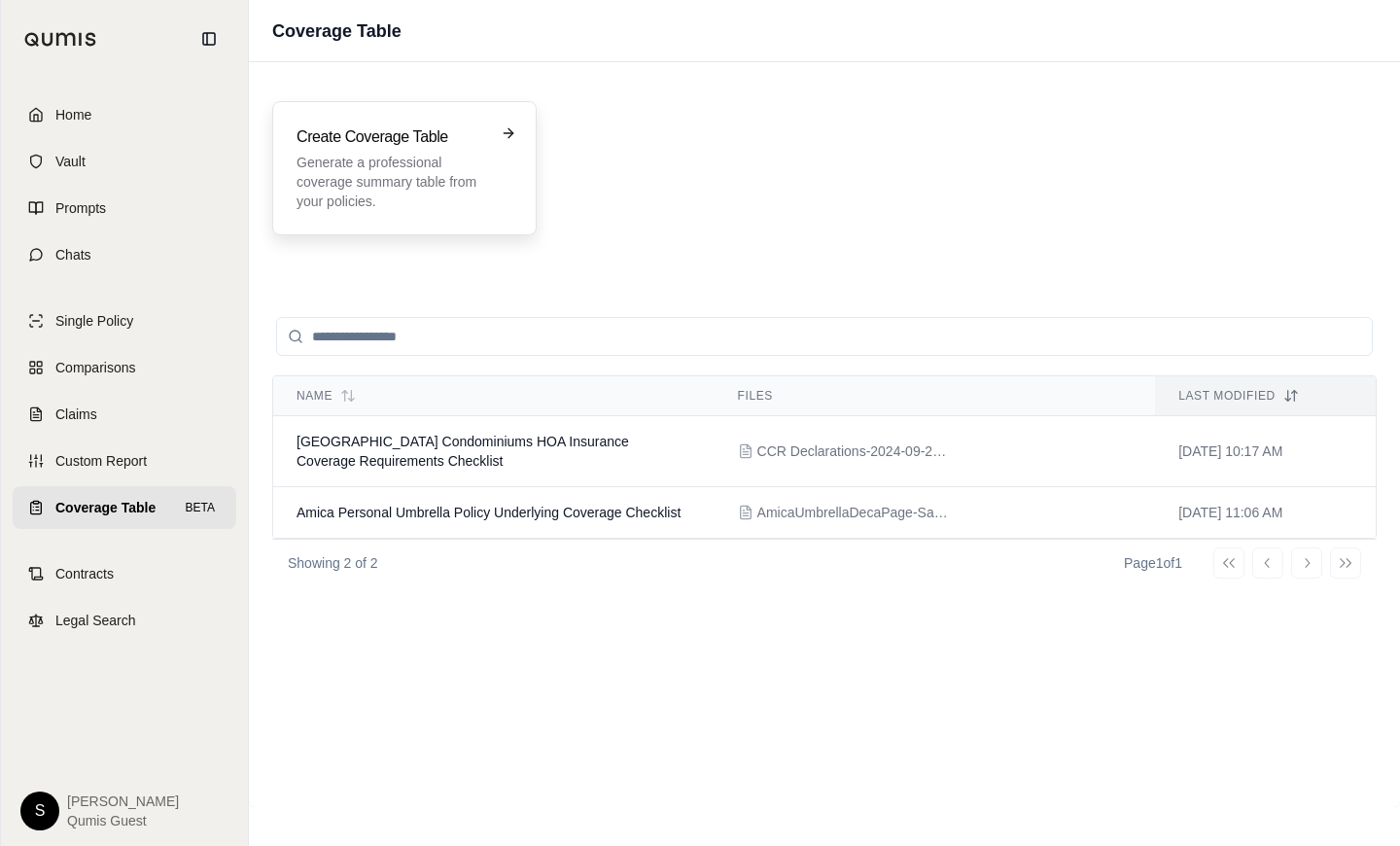 click on "Generate a professional coverage summary table from your policies." at bounding box center (391, 182) 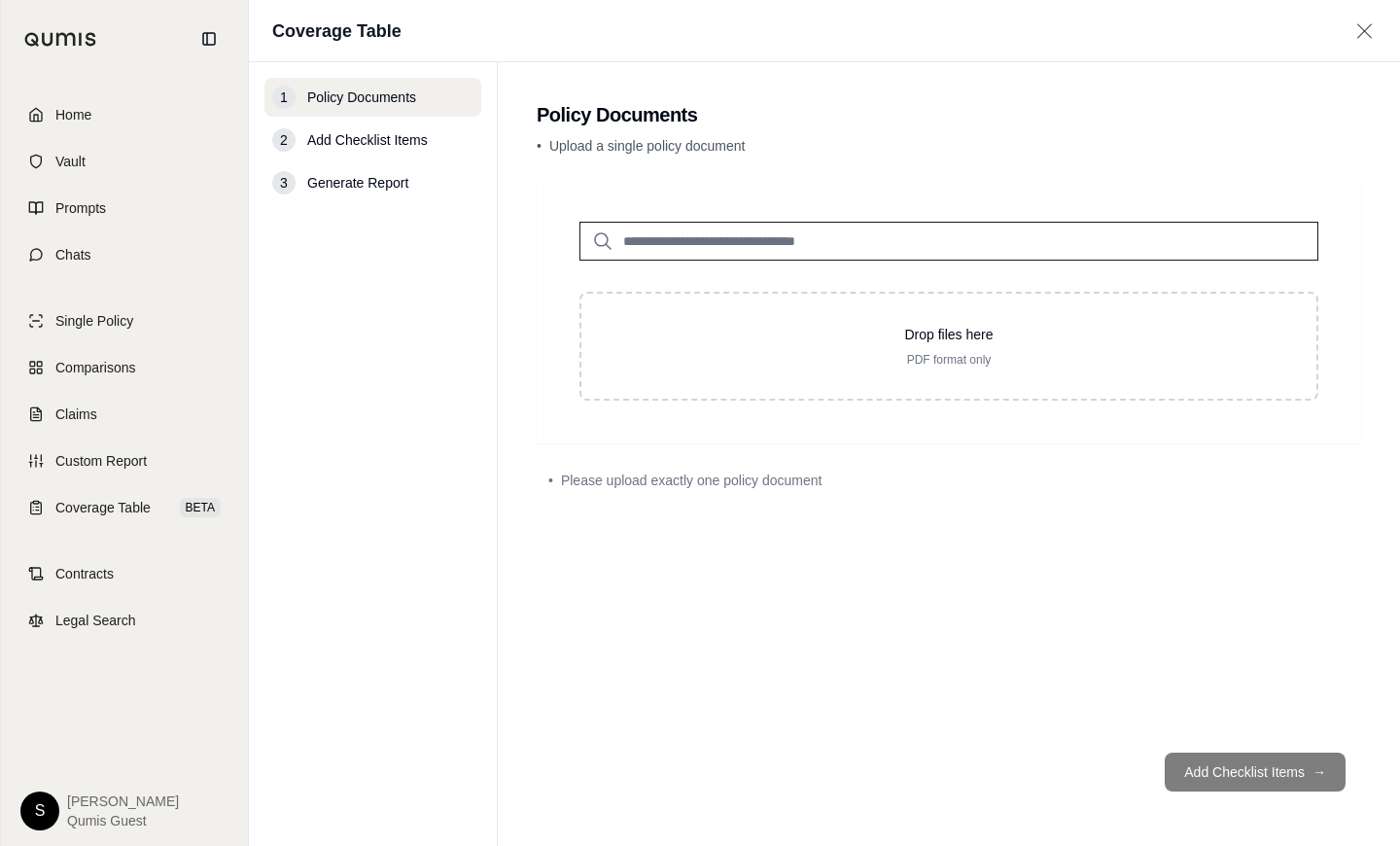 click on "Add Checklist Items" at bounding box center (368, 140) 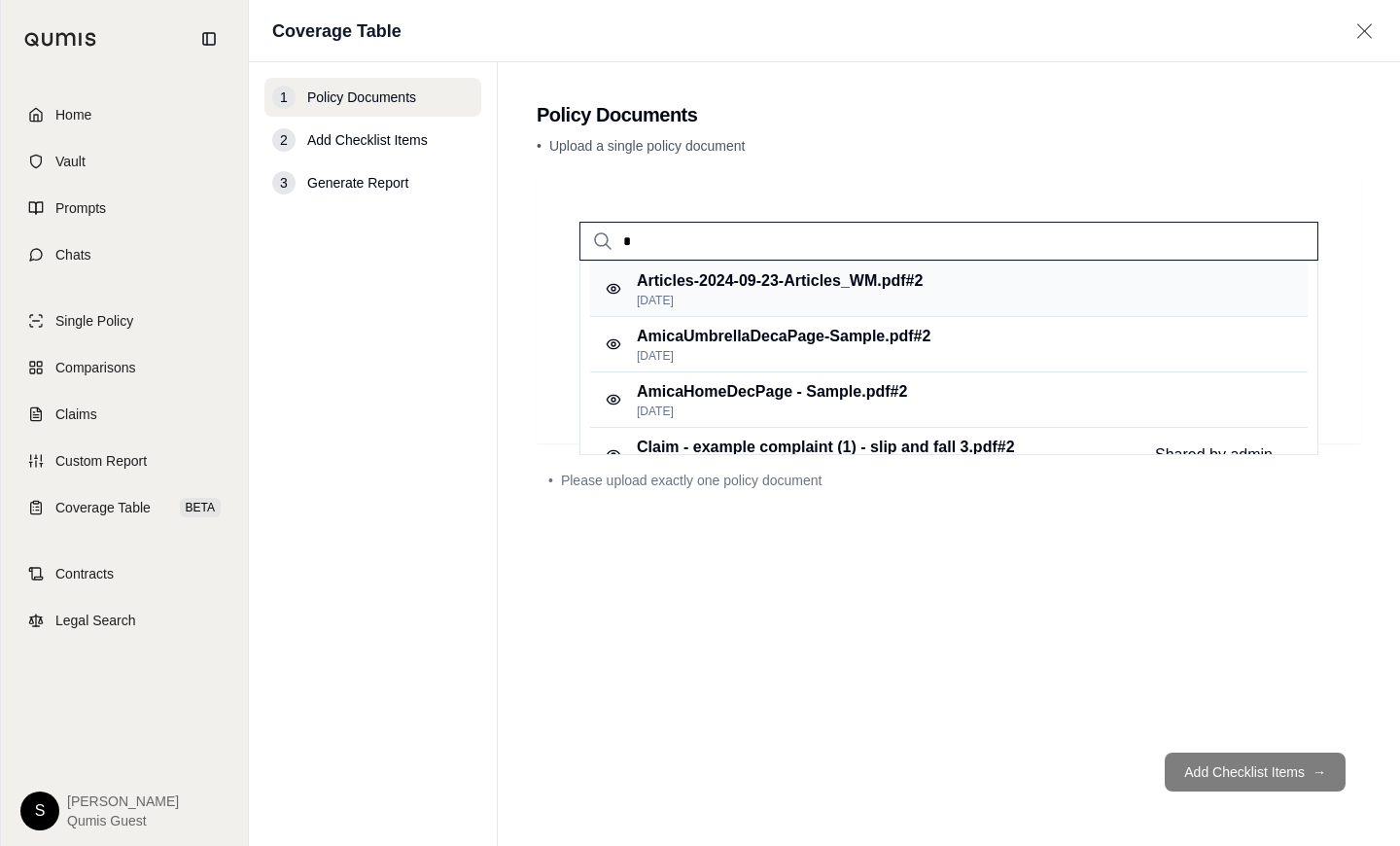 type on "*" 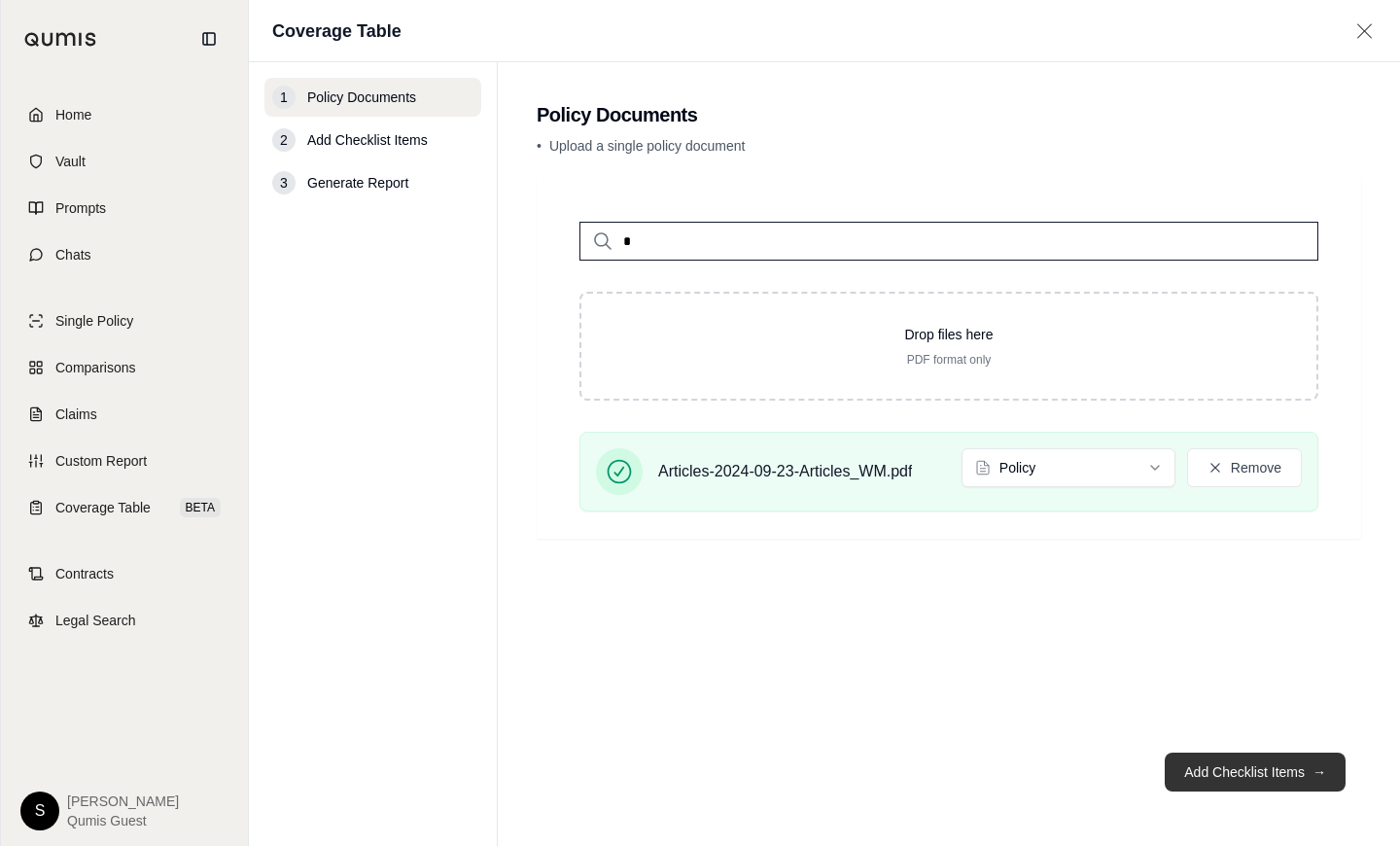 click on "Add Checklist Items →" at bounding box center (1255, 772) 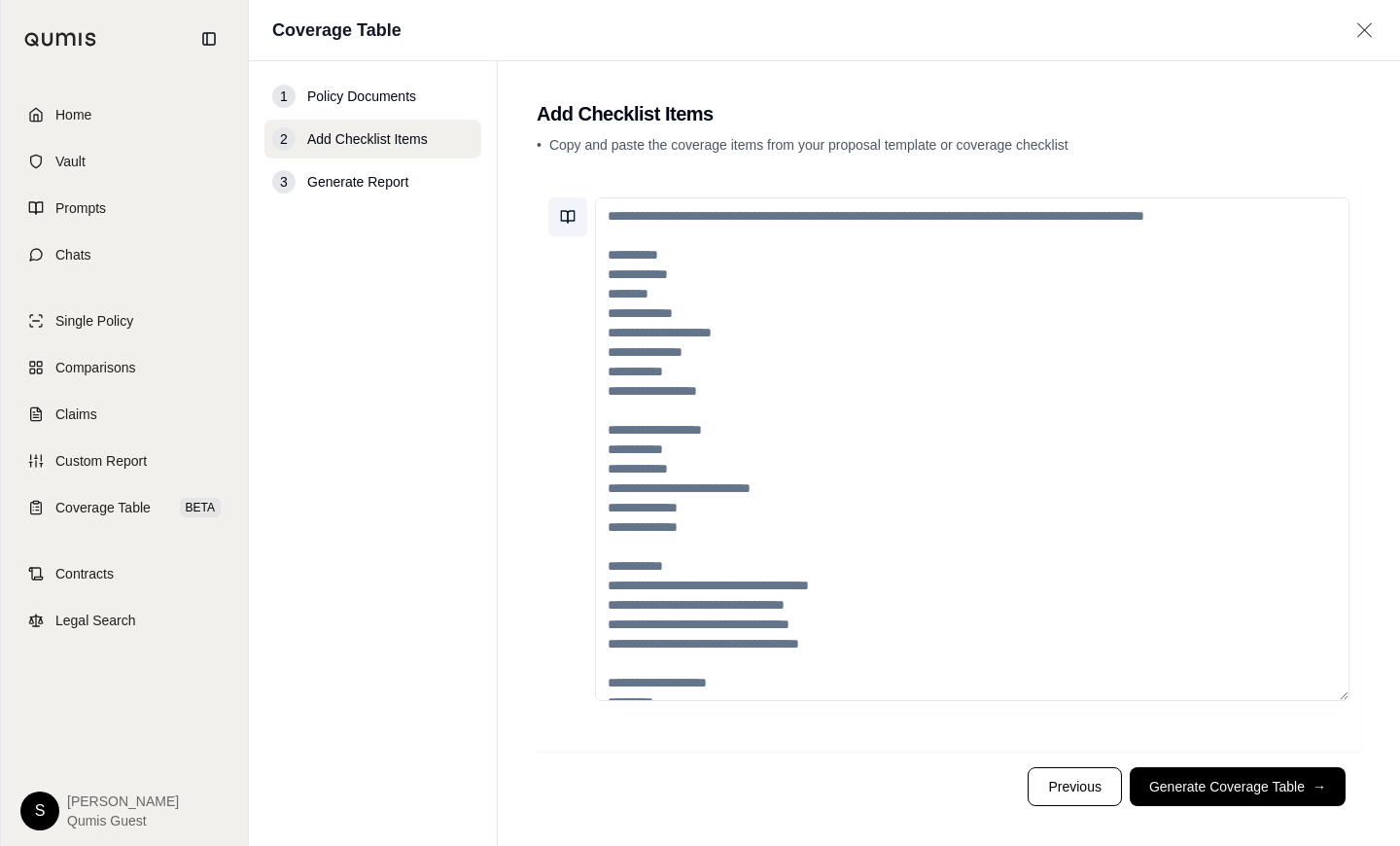 click 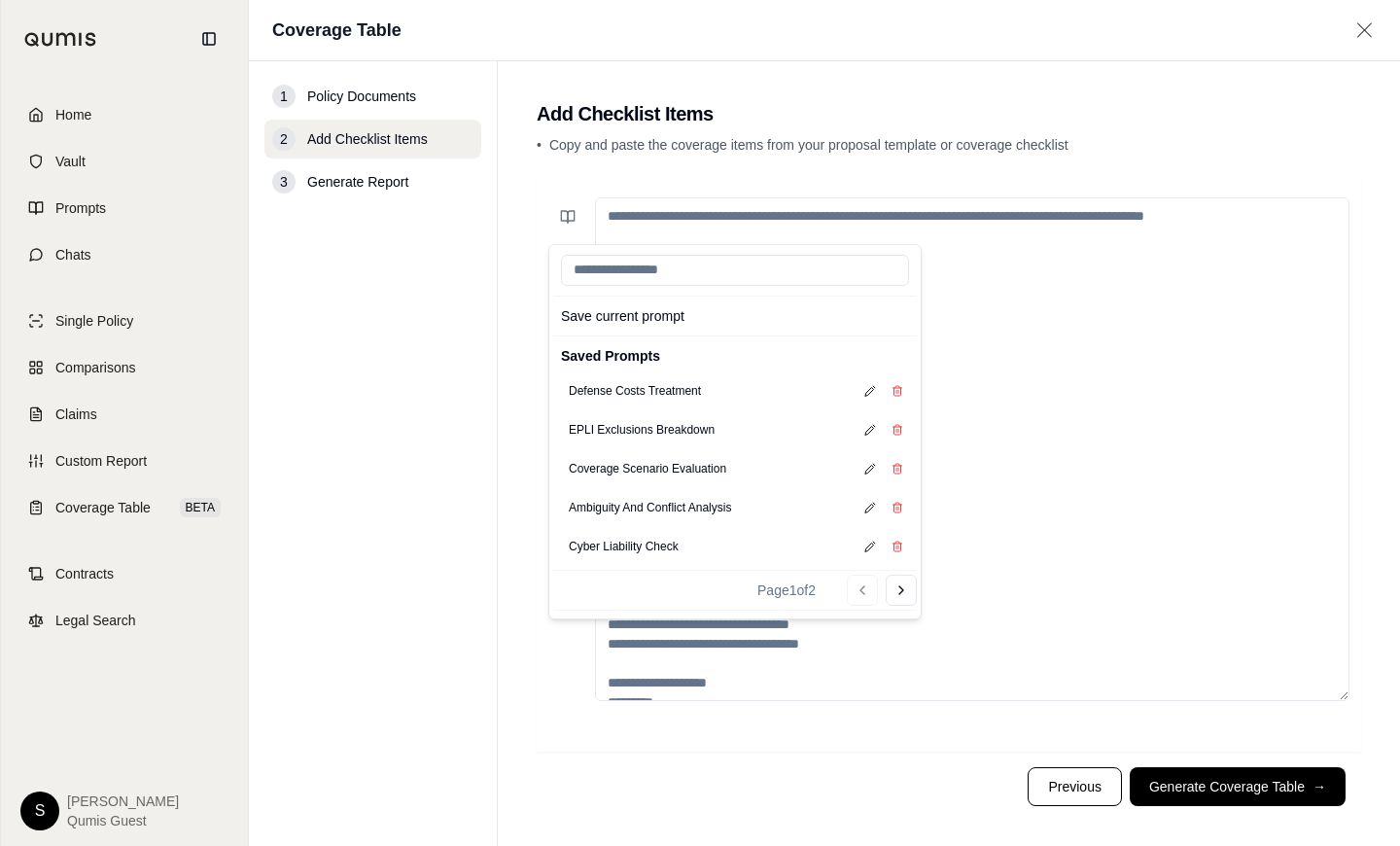click on "Coverage Scenario Evaluation" at bounding box center [735, 469] 